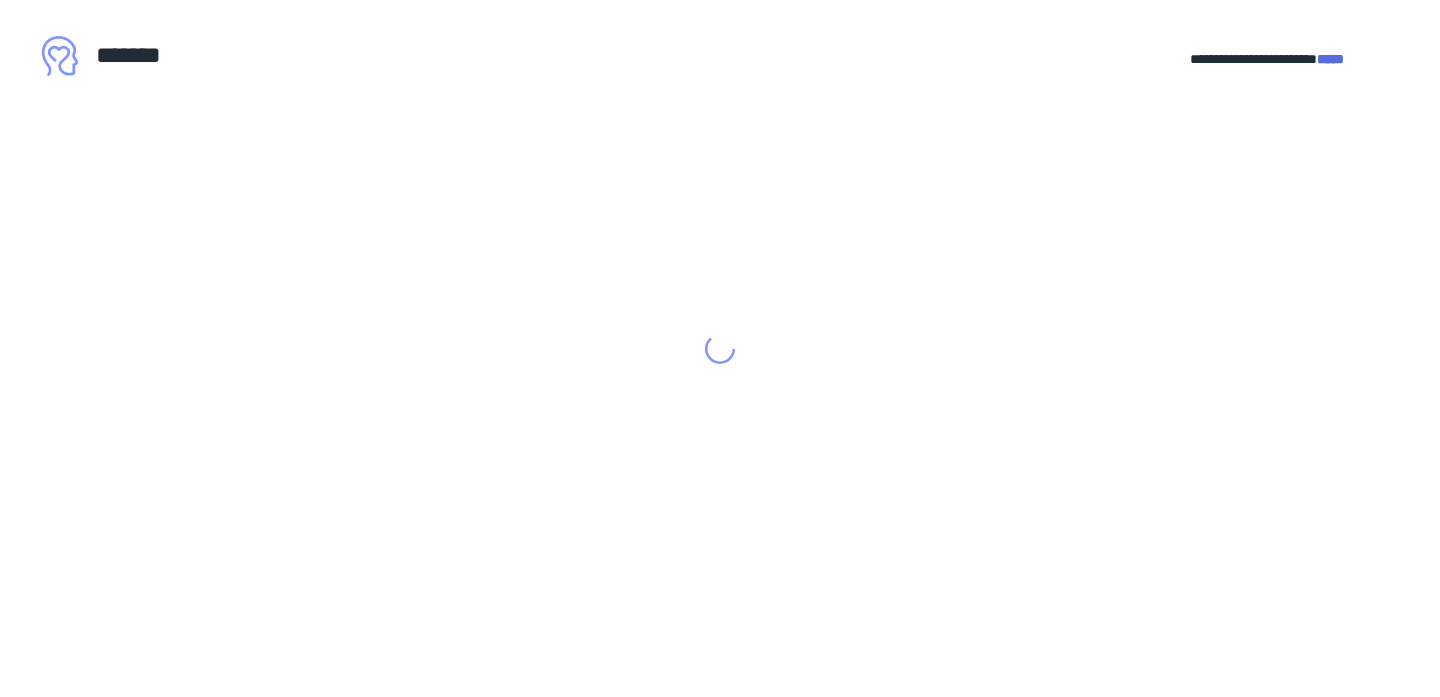 scroll, scrollTop: 0, scrollLeft: 0, axis: both 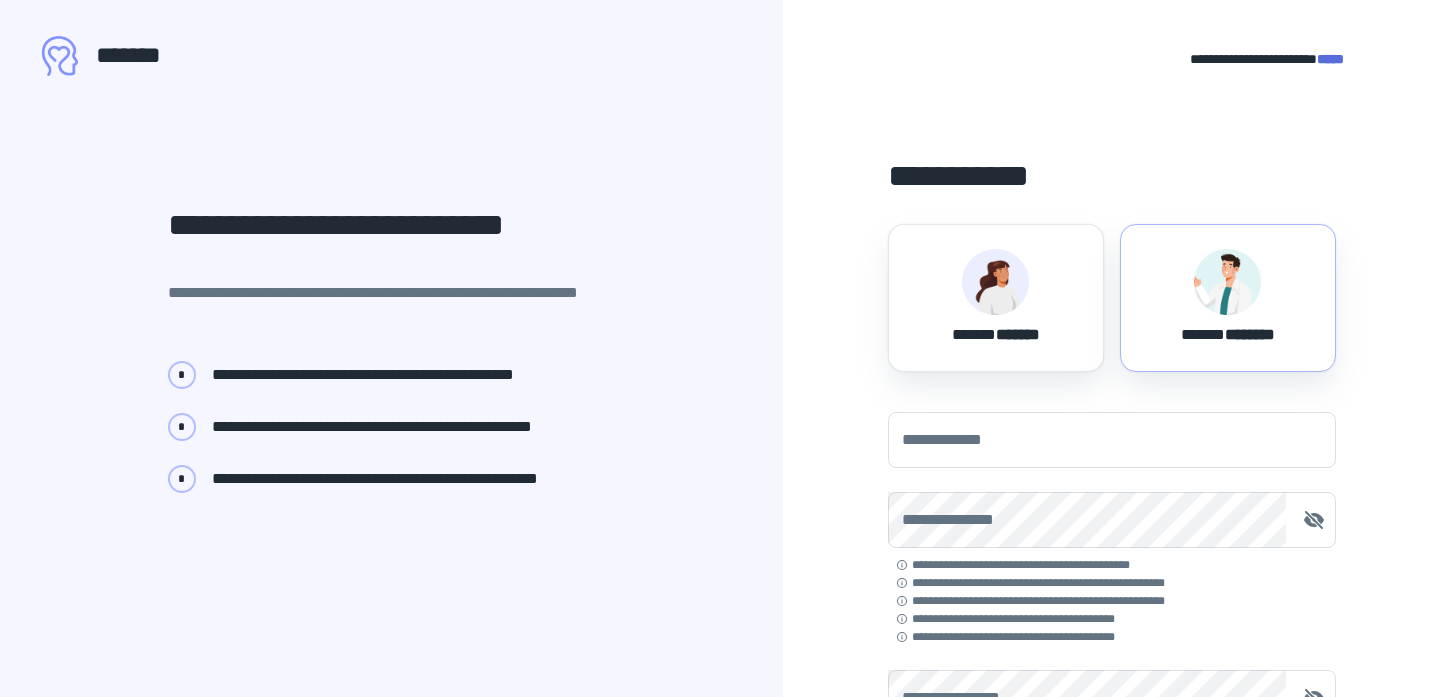 click on "******   *******" at bounding box center (996, 298) 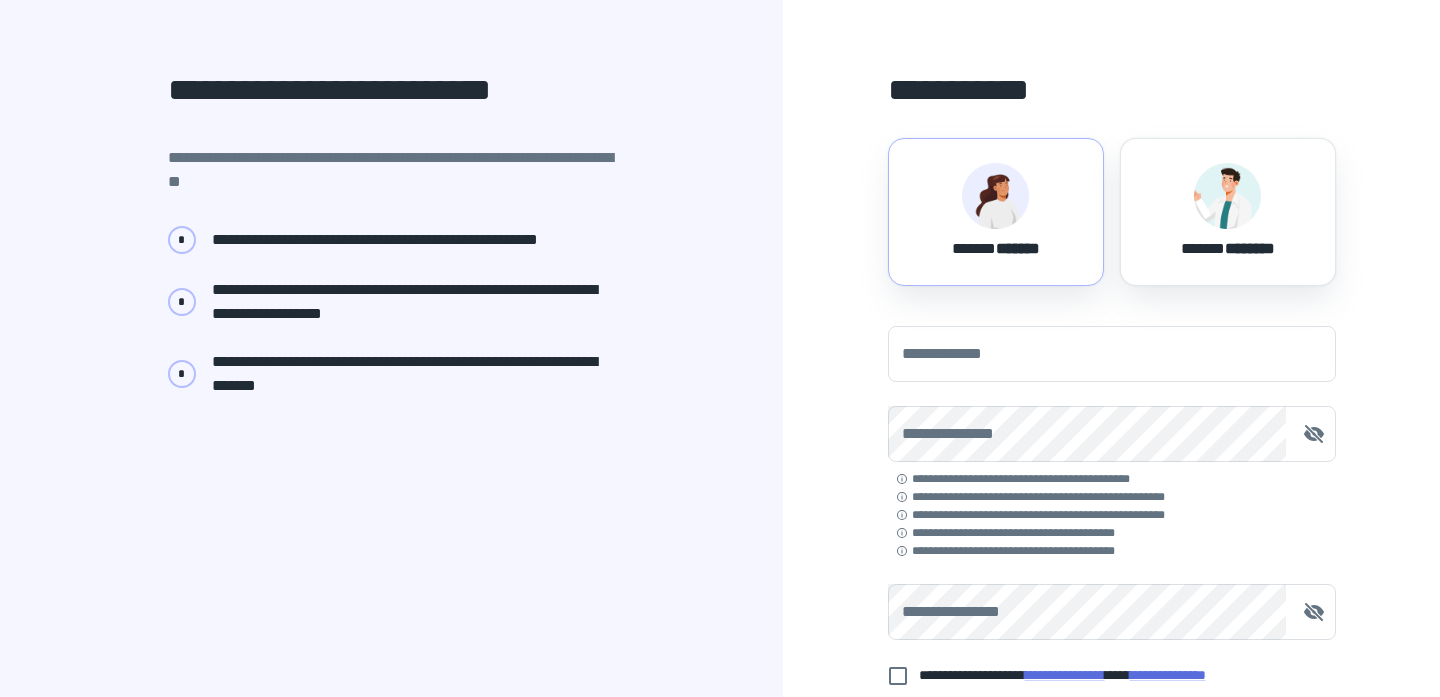scroll, scrollTop: 89, scrollLeft: 0, axis: vertical 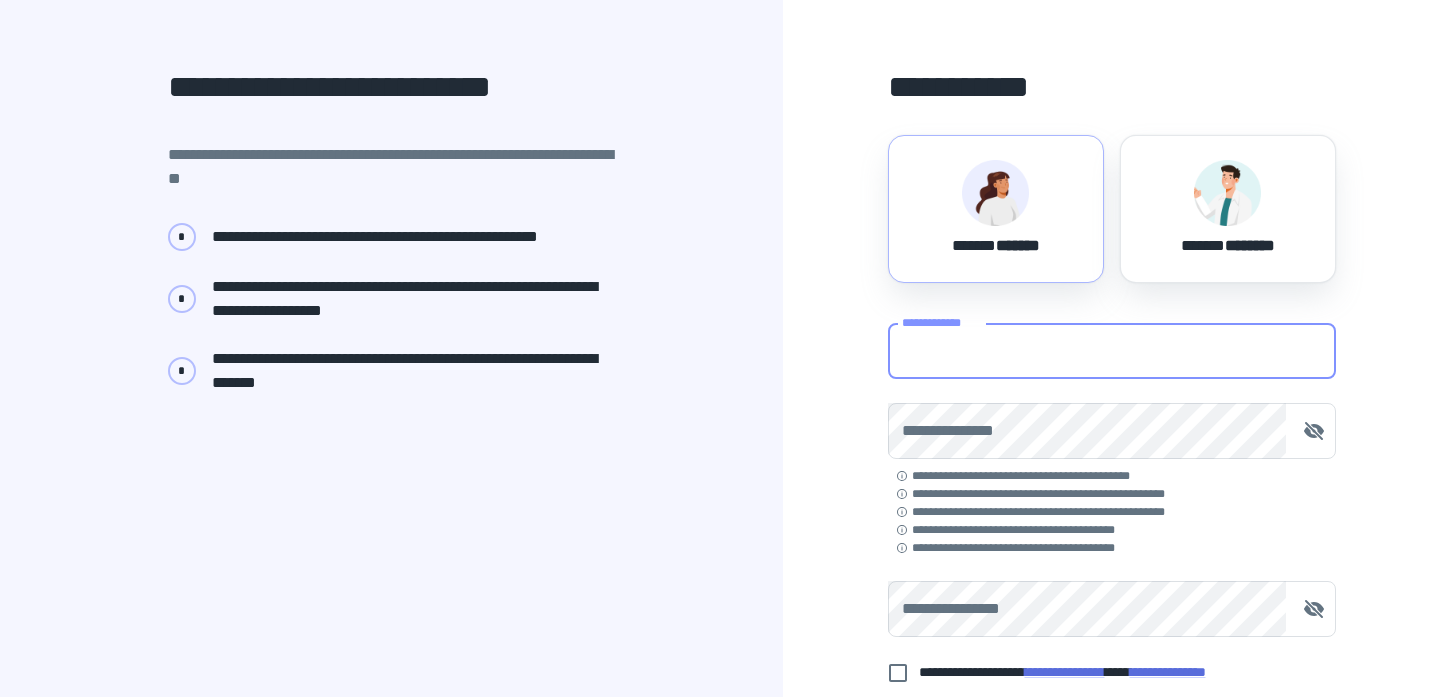 click on "**********" at bounding box center (1112, 351) 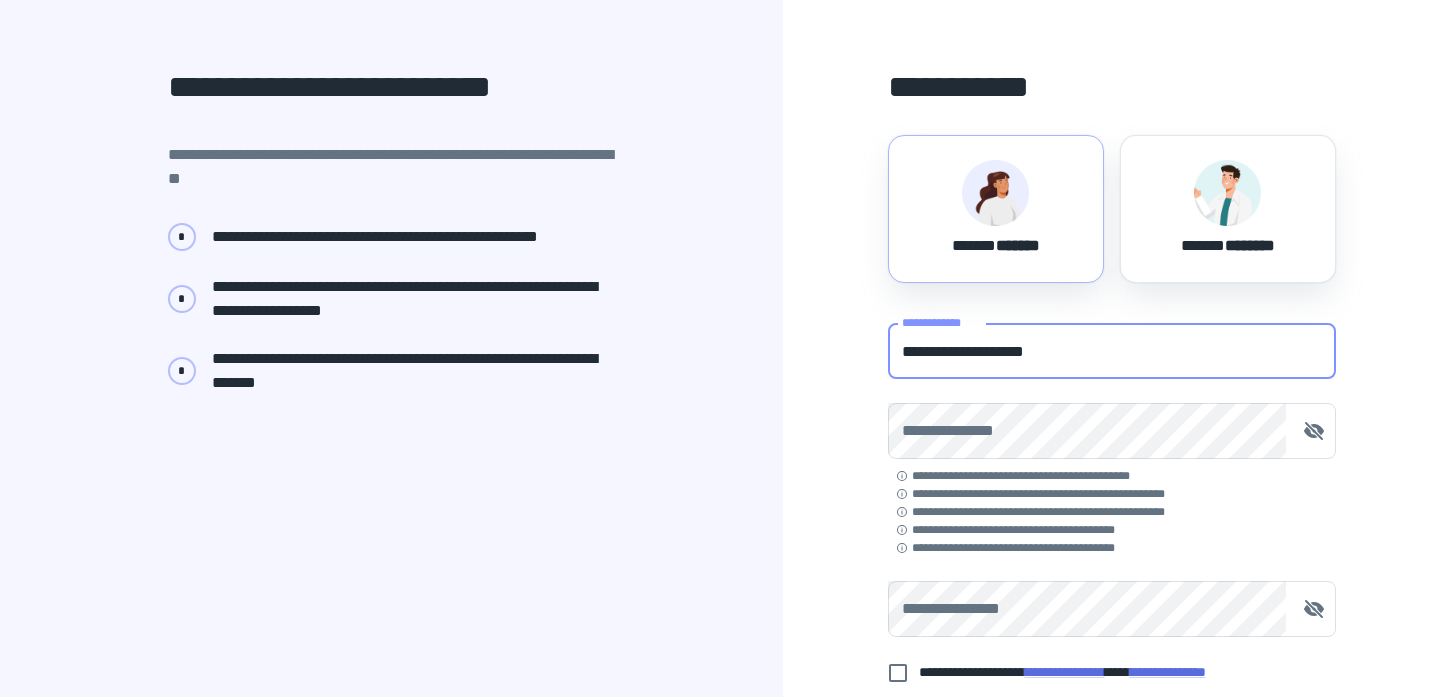 type on "**********" 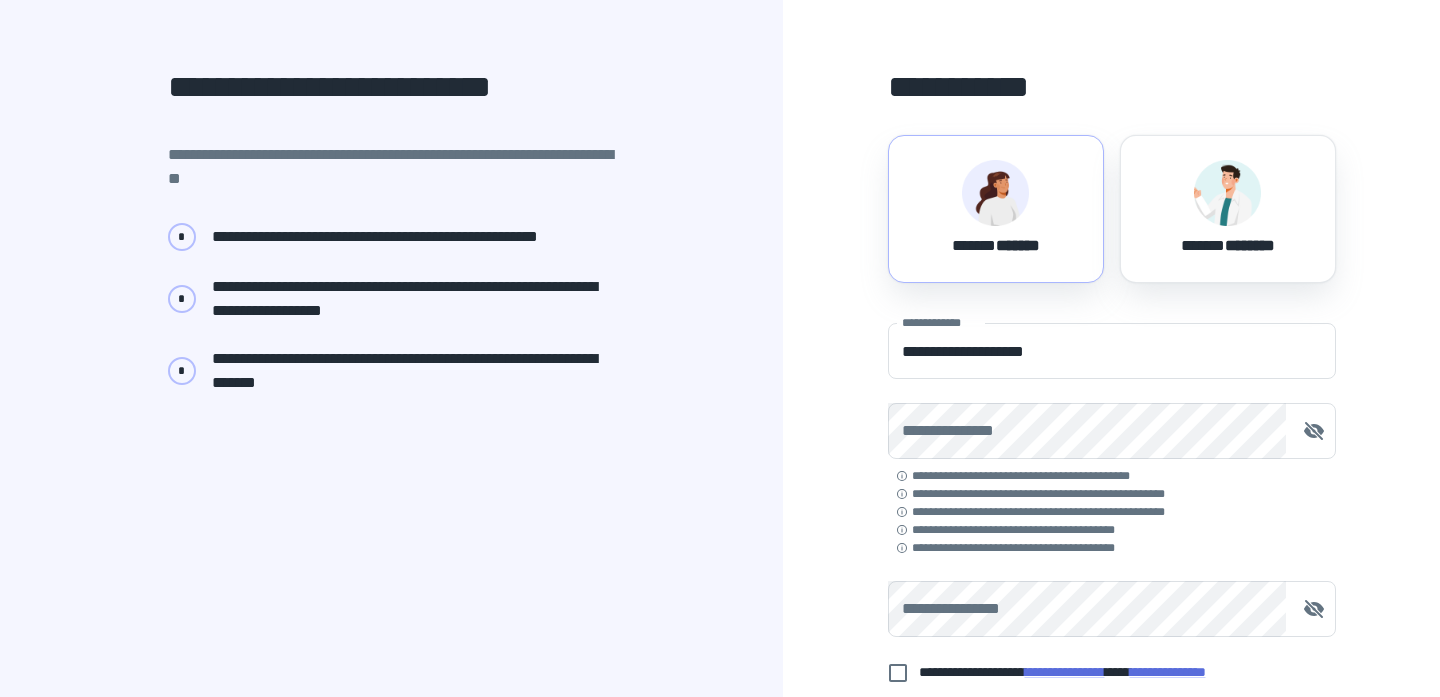 click on "**********" at bounding box center [1112, 431] 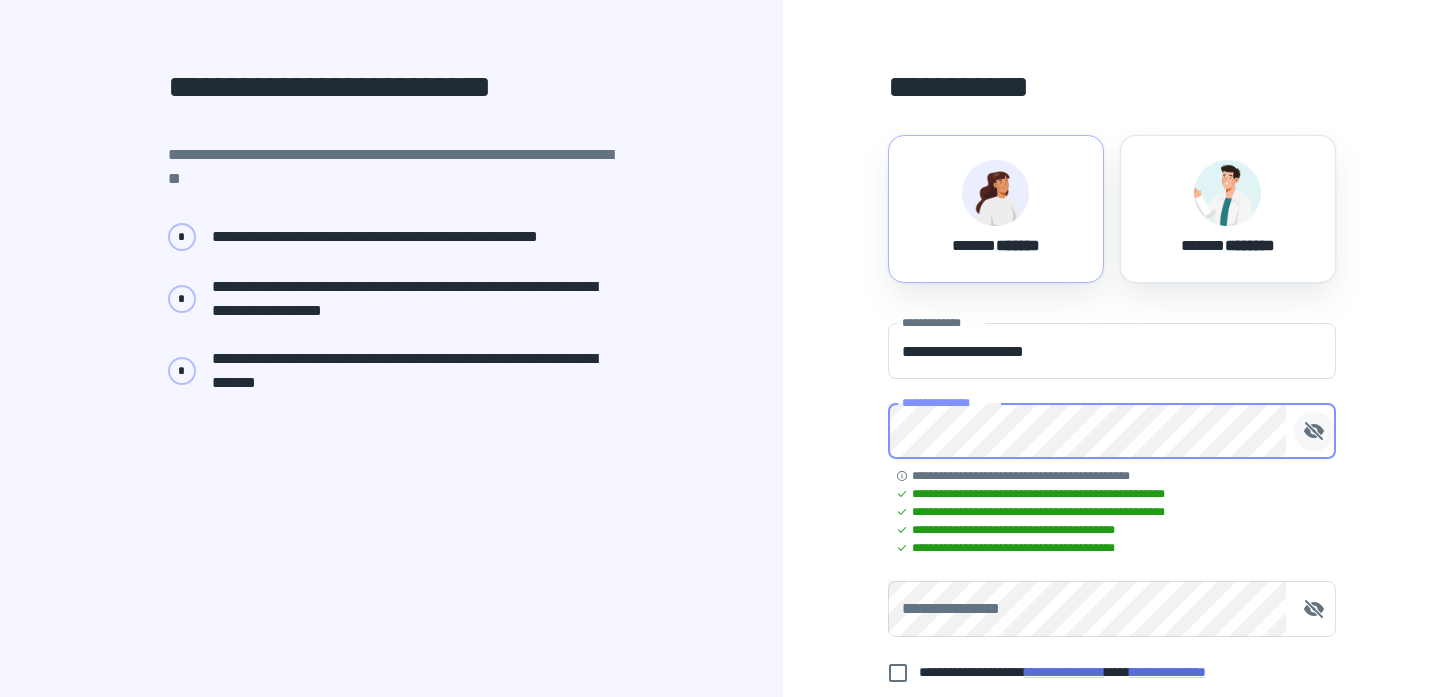 click 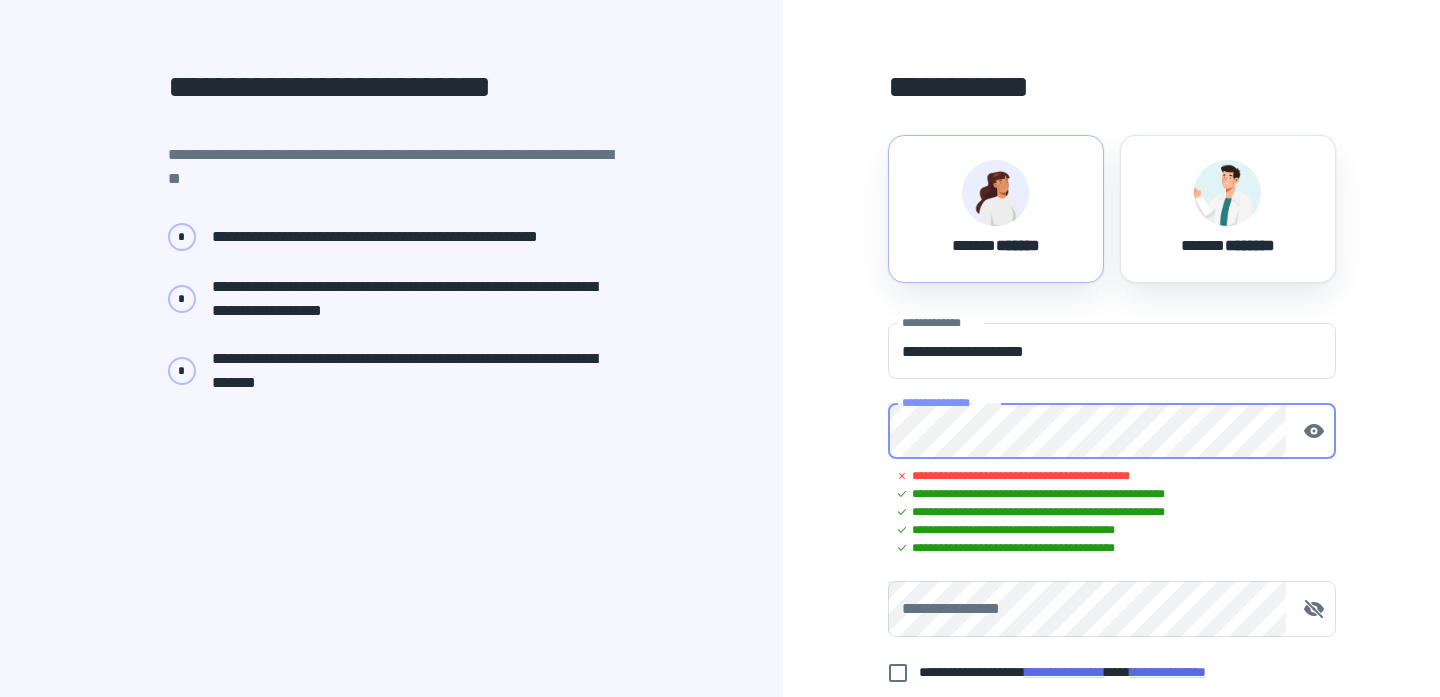 click on "**********" at bounding box center (1111, 402) 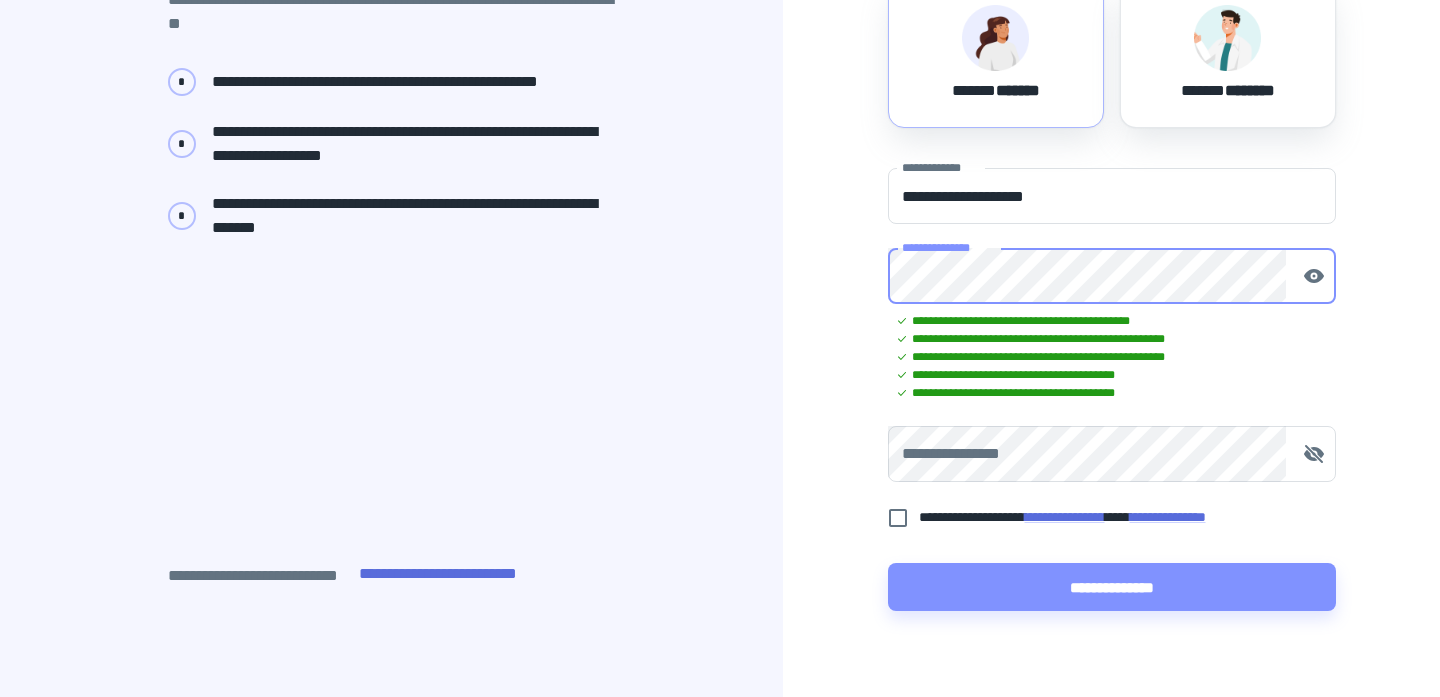 scroll, scrollTop: 270, scrollLeft: 0, axis: vertical 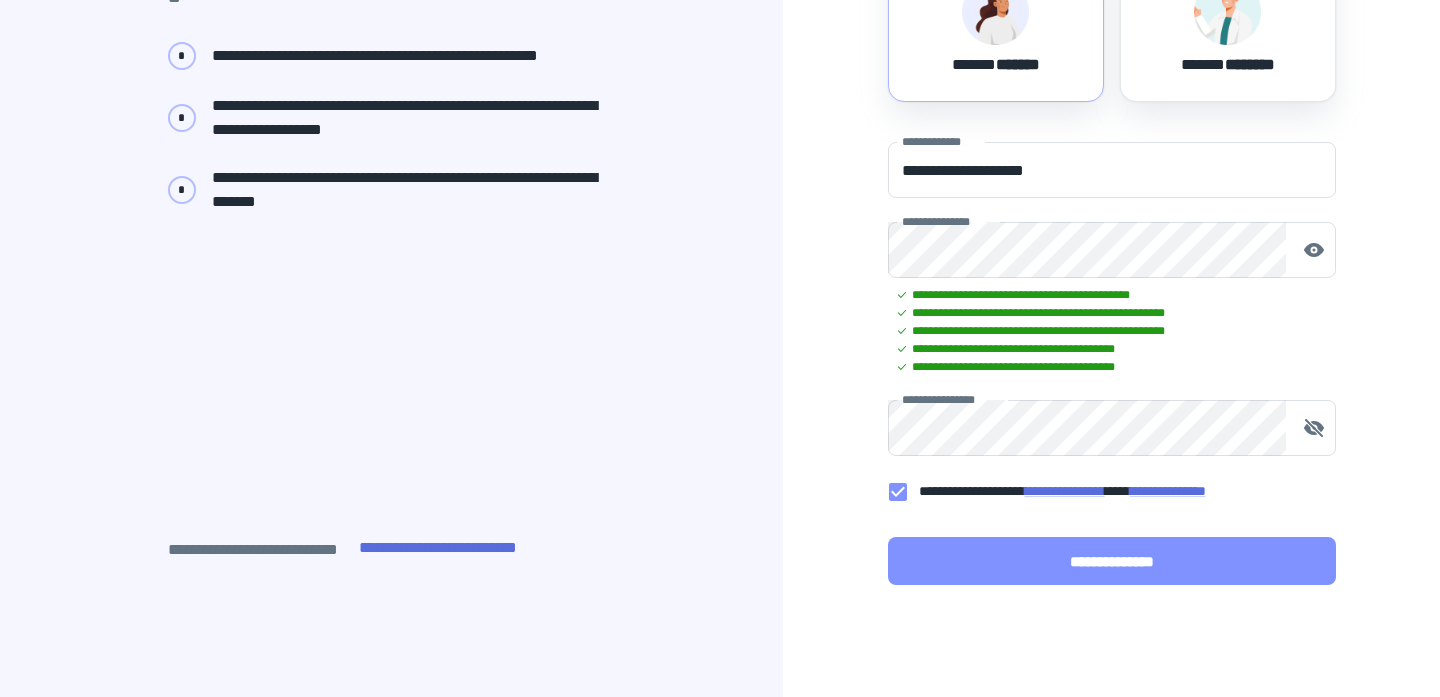 click on "**********" at bounding box center [1112, 561] 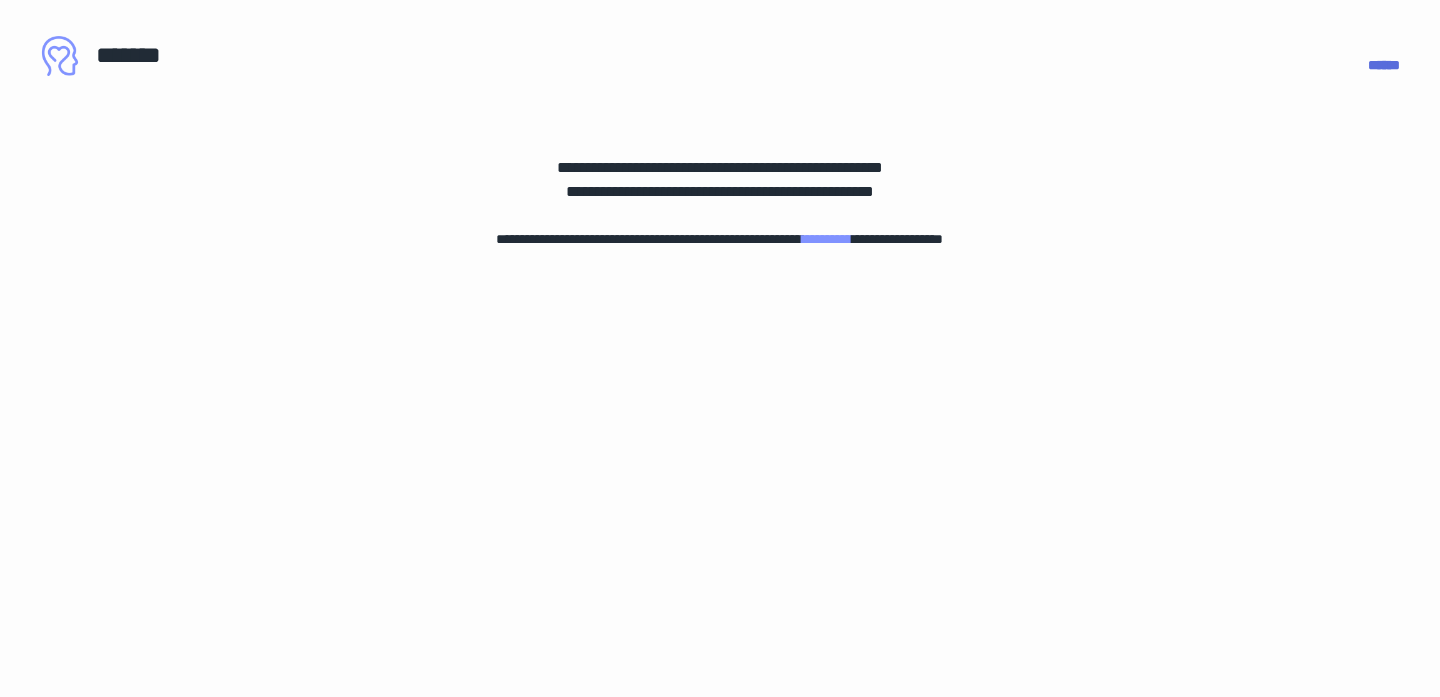 scroll, scrollTop: 0, scrollLeft: 0, axis: both 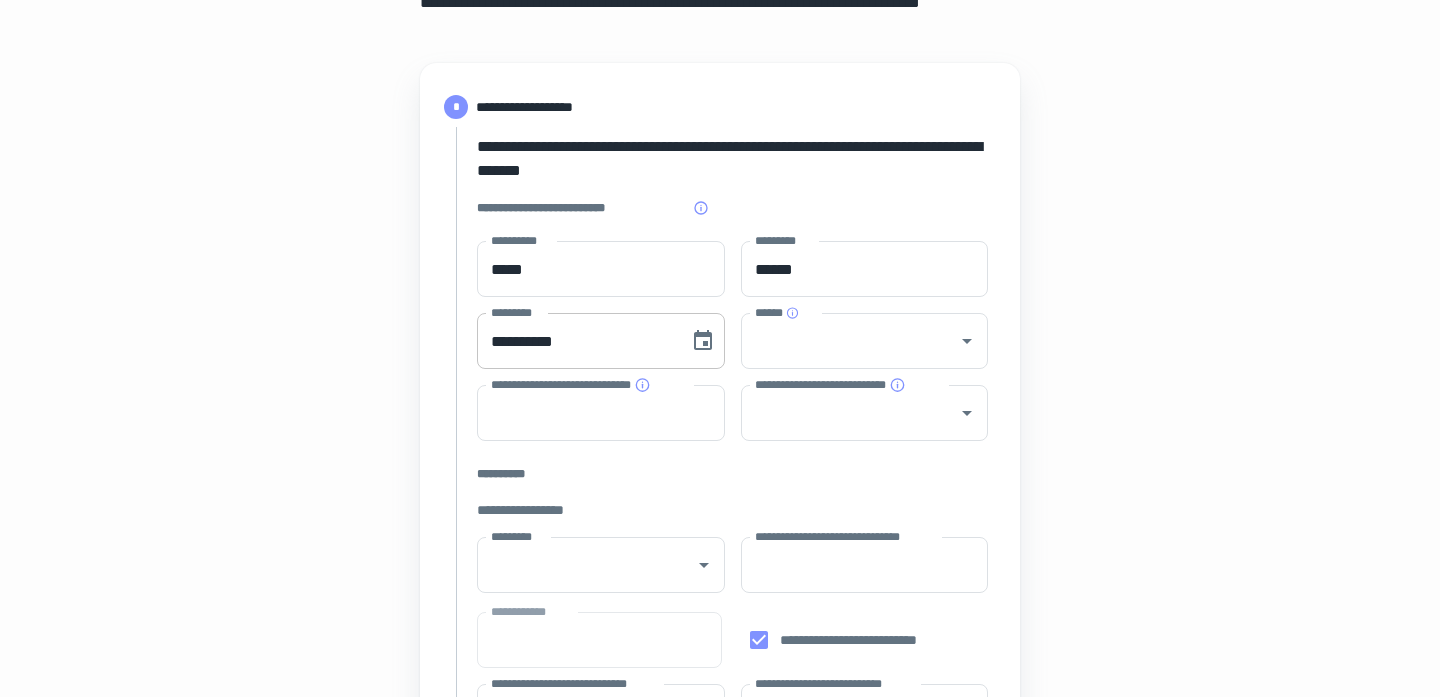 click on "**********" at bounding box center [576, 341] 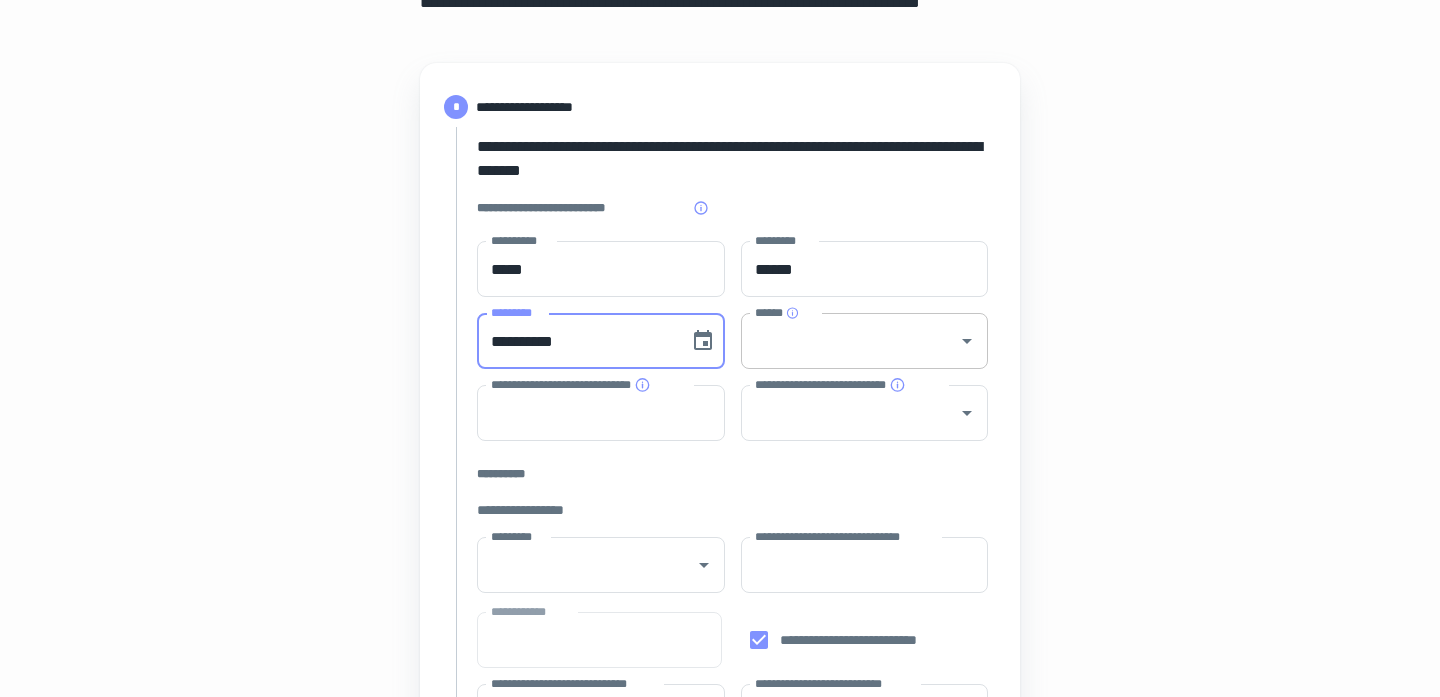 type on "**********" 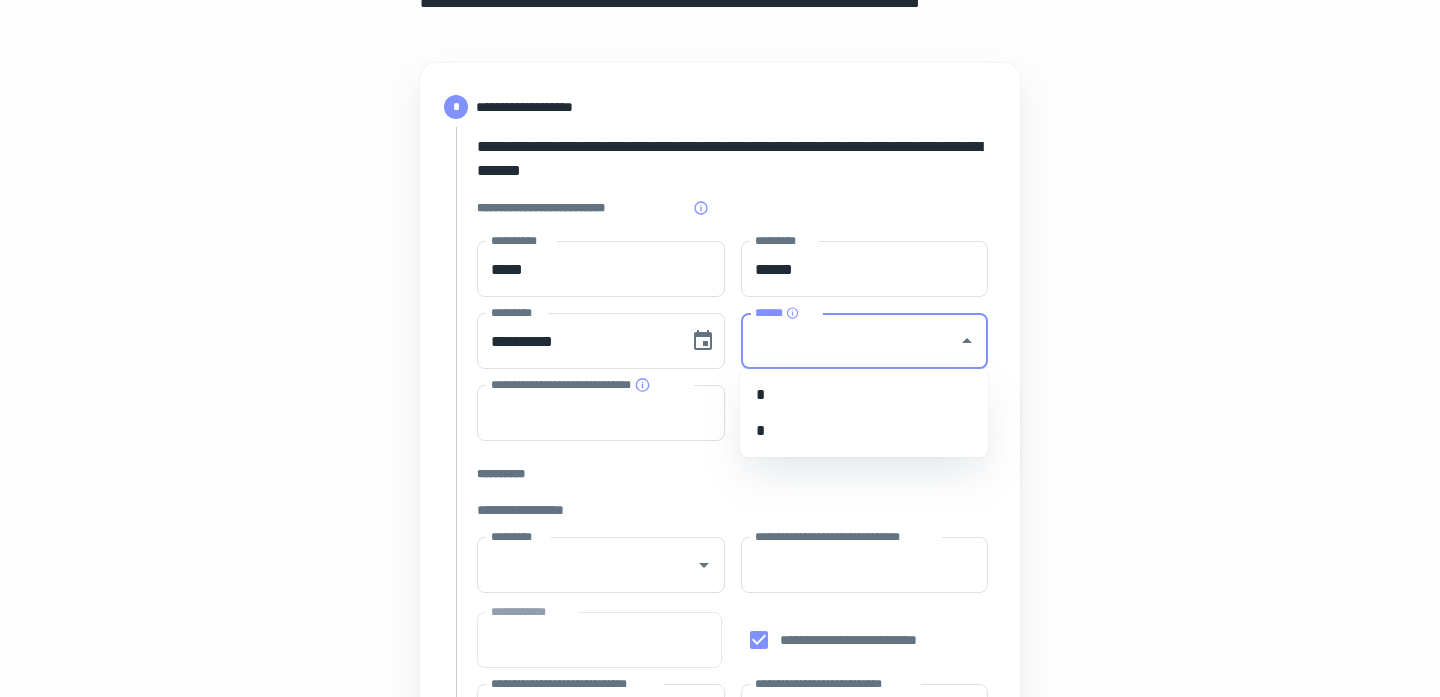 click on "*" at bounding box center [864, 431] 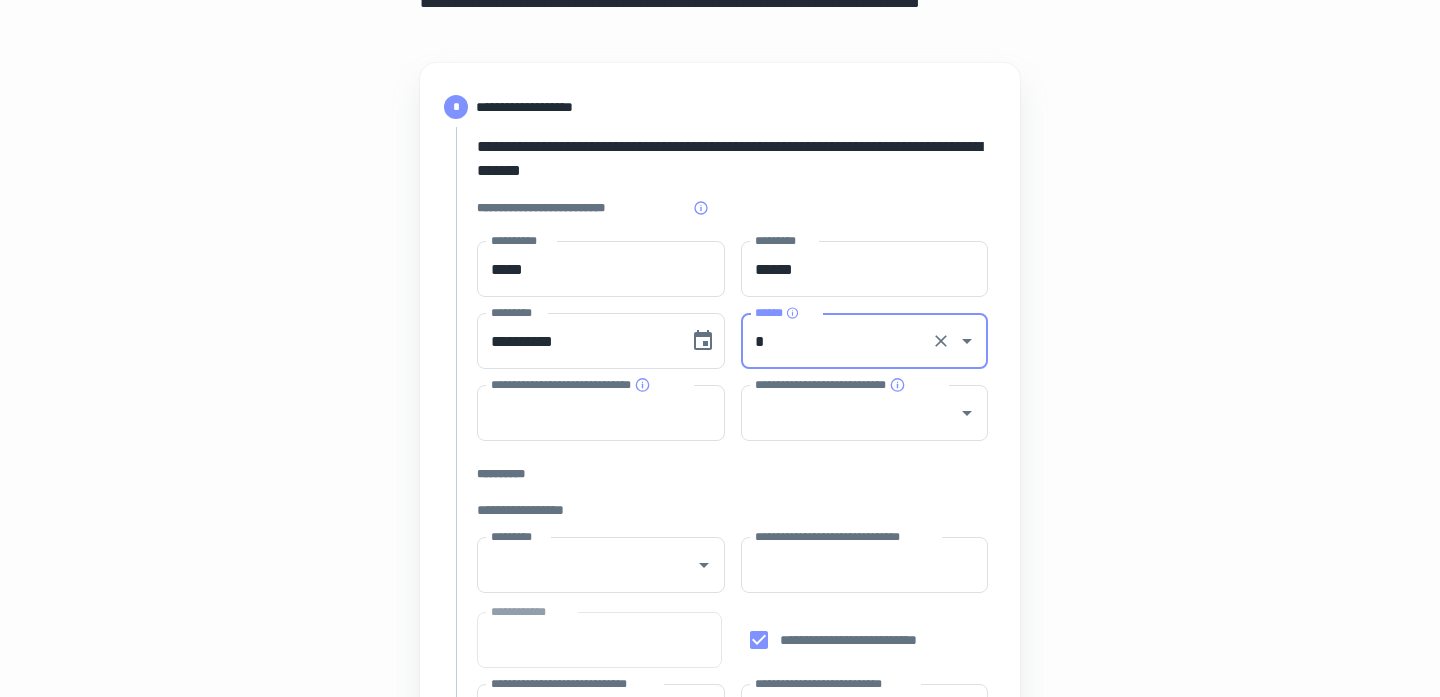 click on "**********" at bounding box center (850, 413) 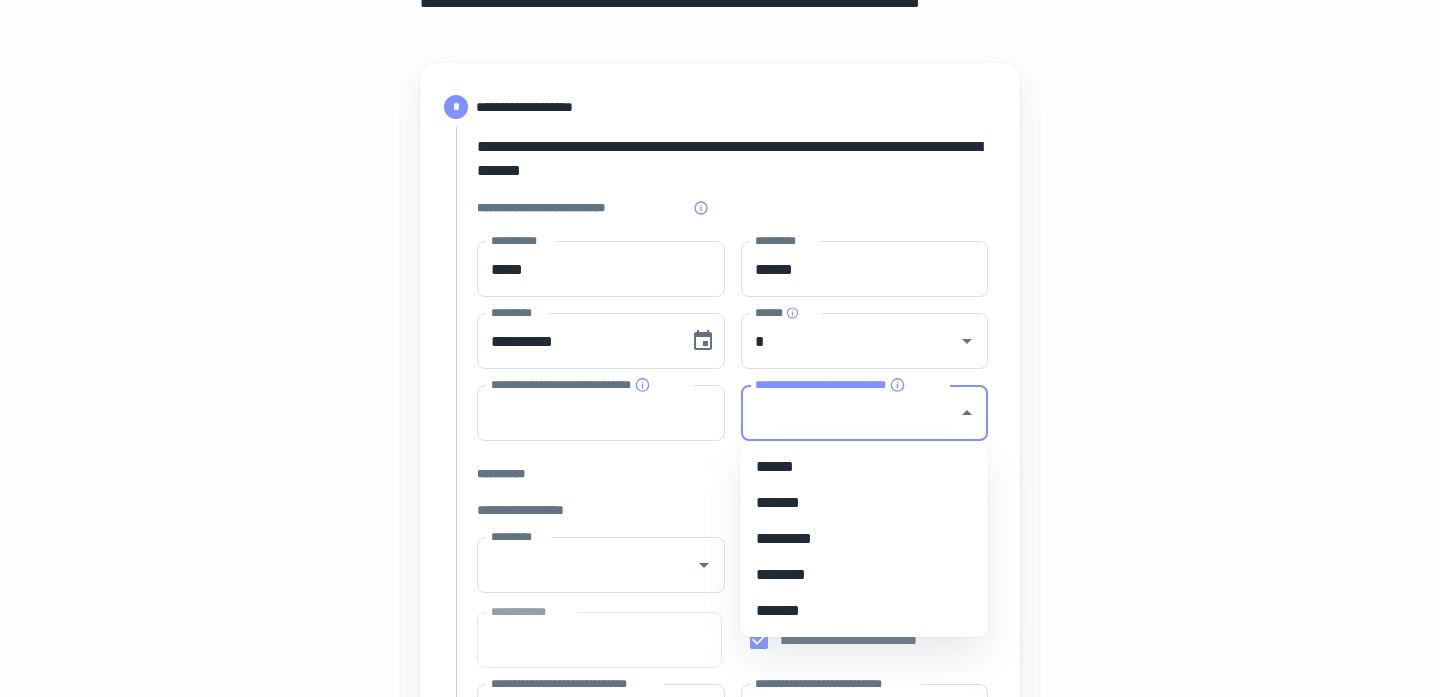click on "*******" at bounding box center [864, 503] 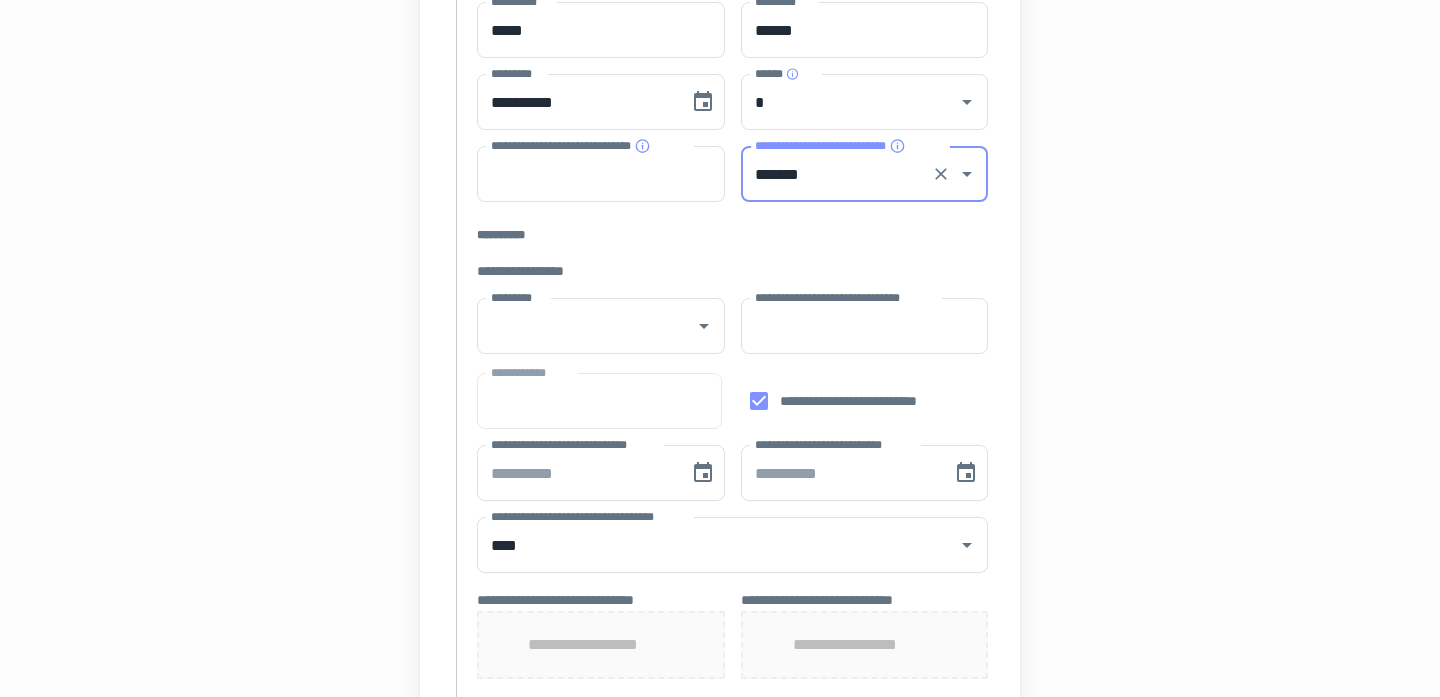 scroll, scrollTop: 432, scrollLeft: 0, axis: vertical 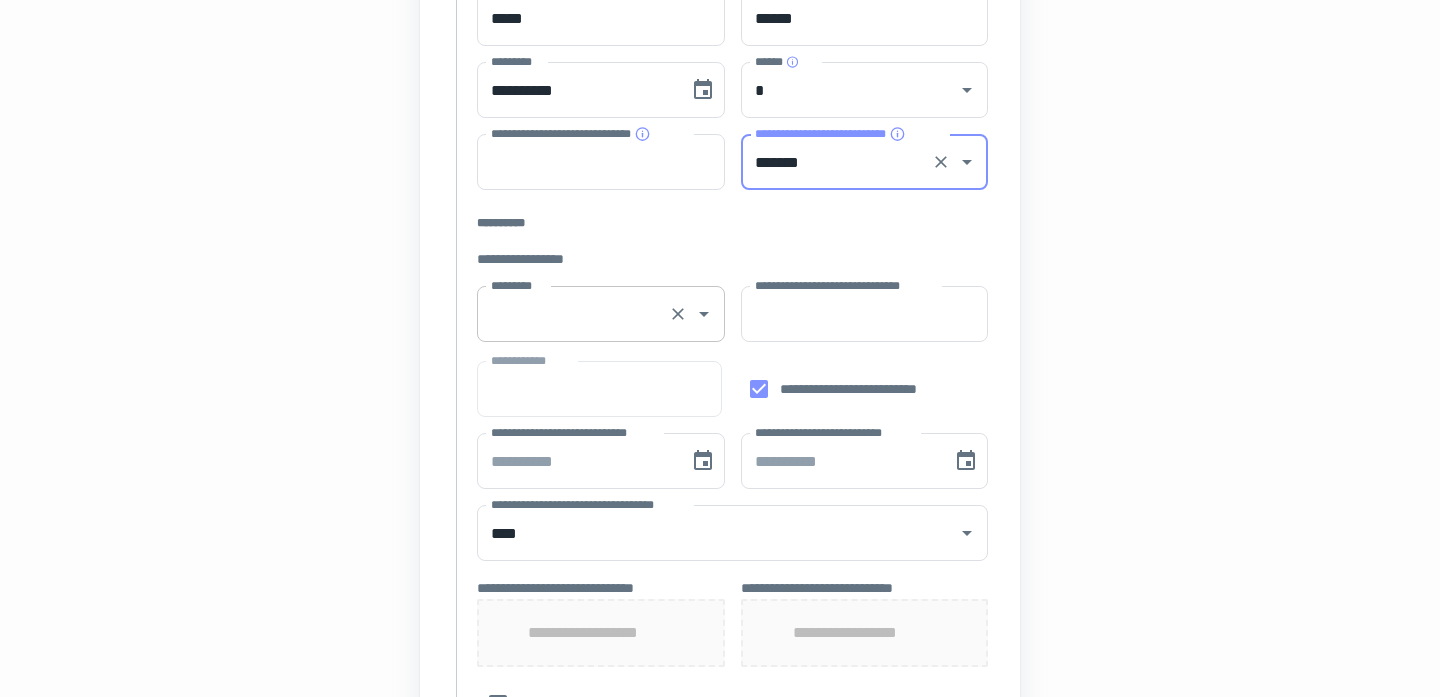 click on "*********" at bounding box center (573, 314) 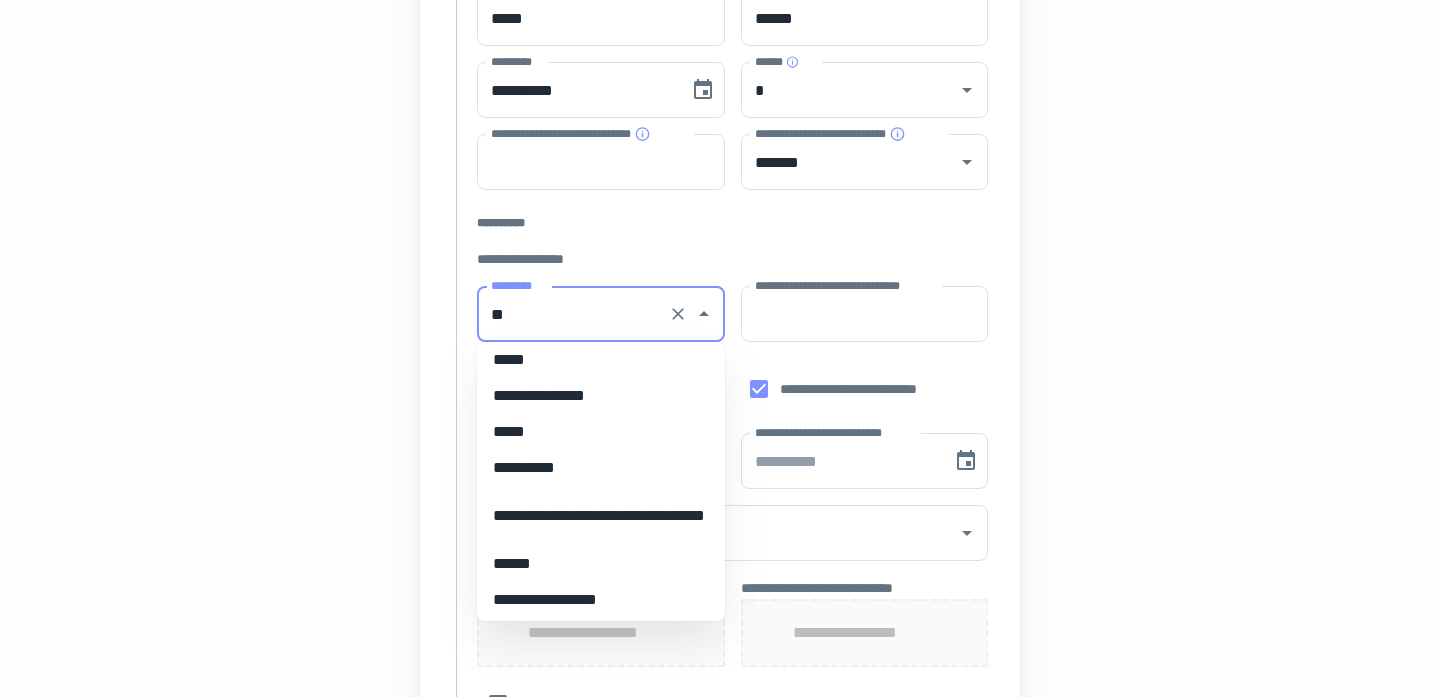 scroll, scrollTop: 0, scrollLeft: 0, axis: both 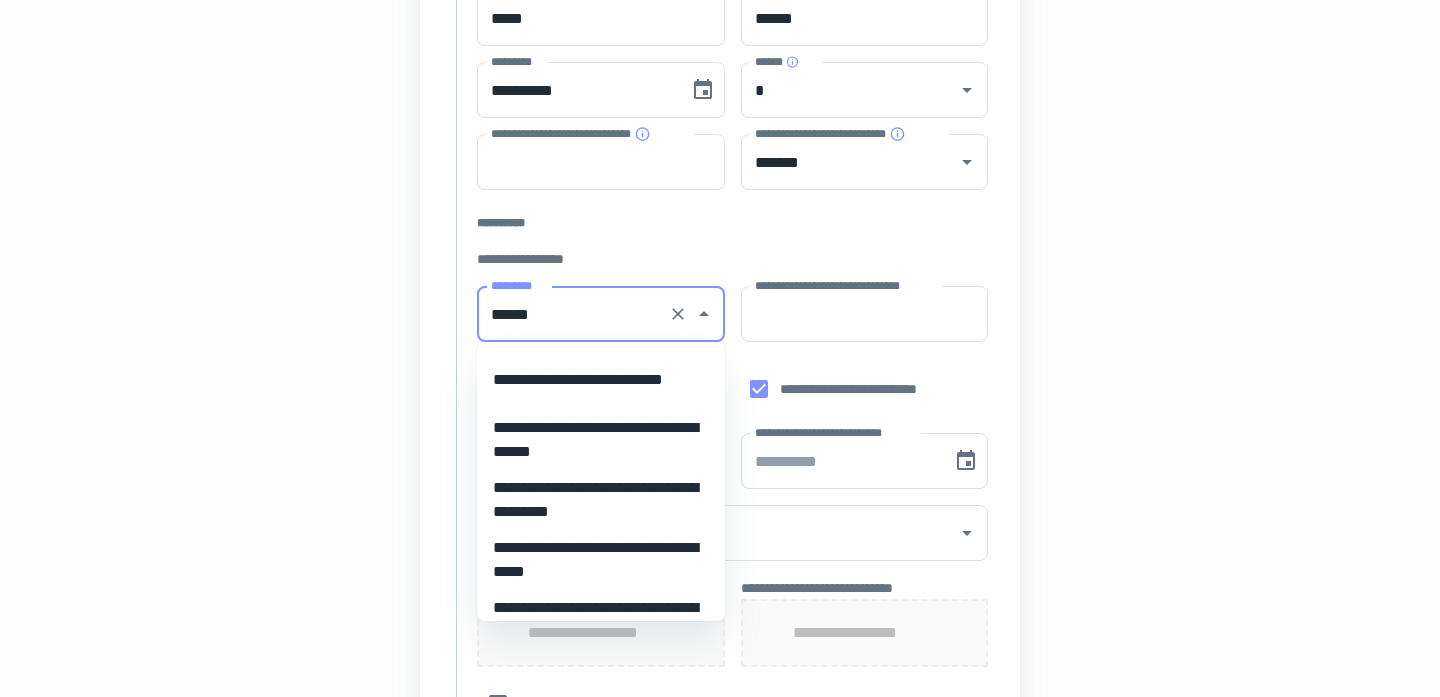 click on "**********" at bounding box center [601, 380] 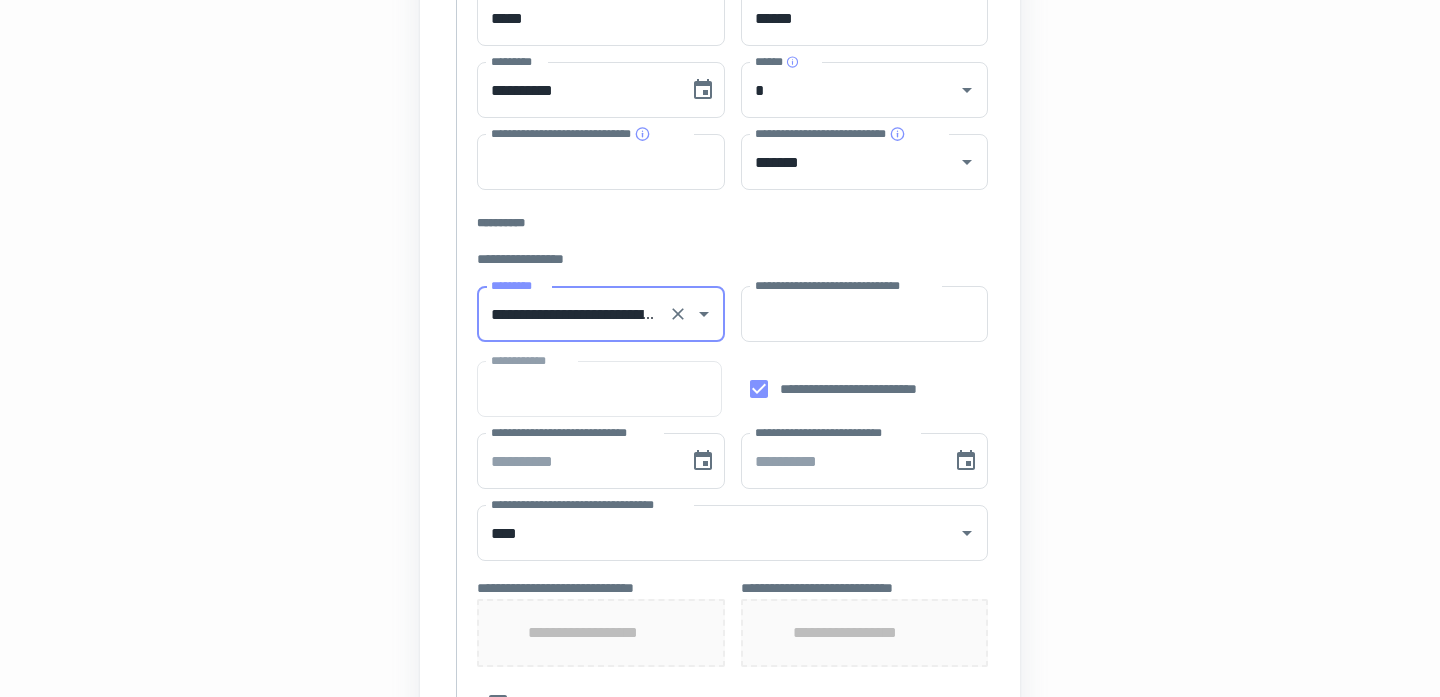 type on "**********" 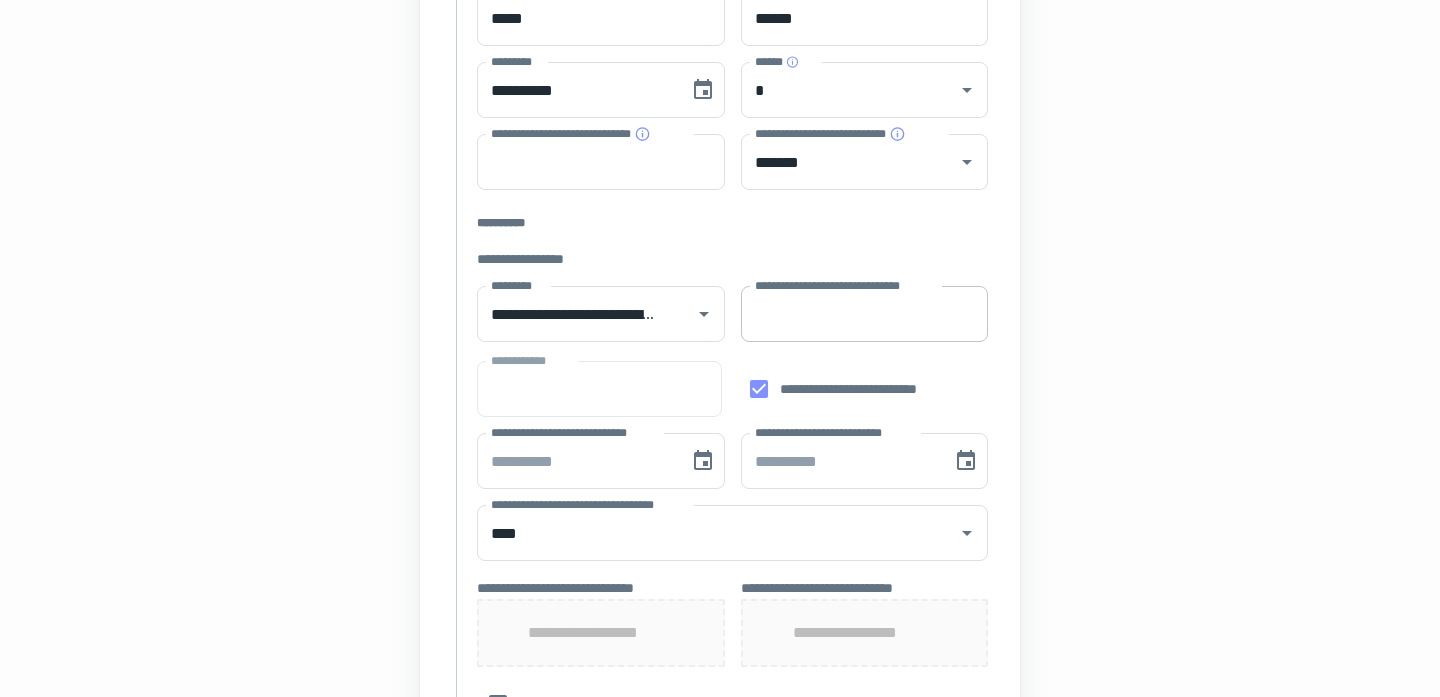 click on "**********" at bounding box center (865, 314) 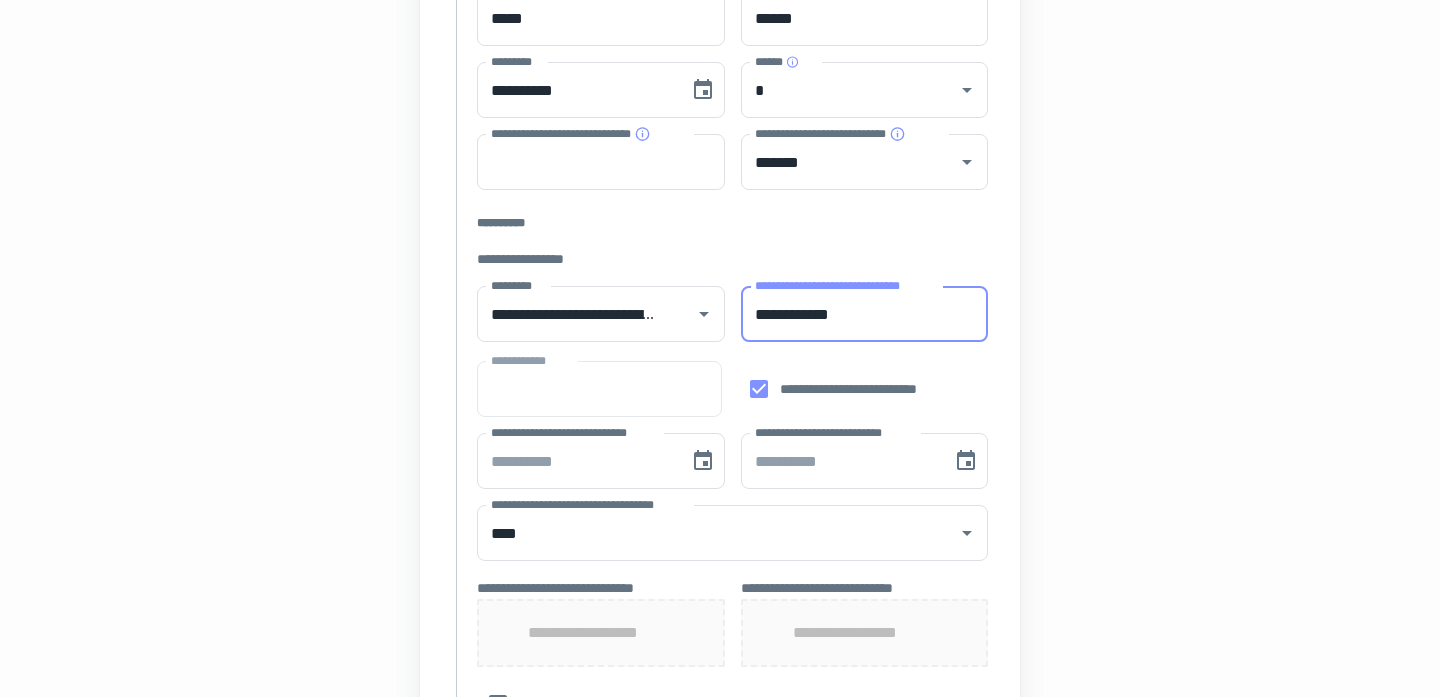 type on "**********" 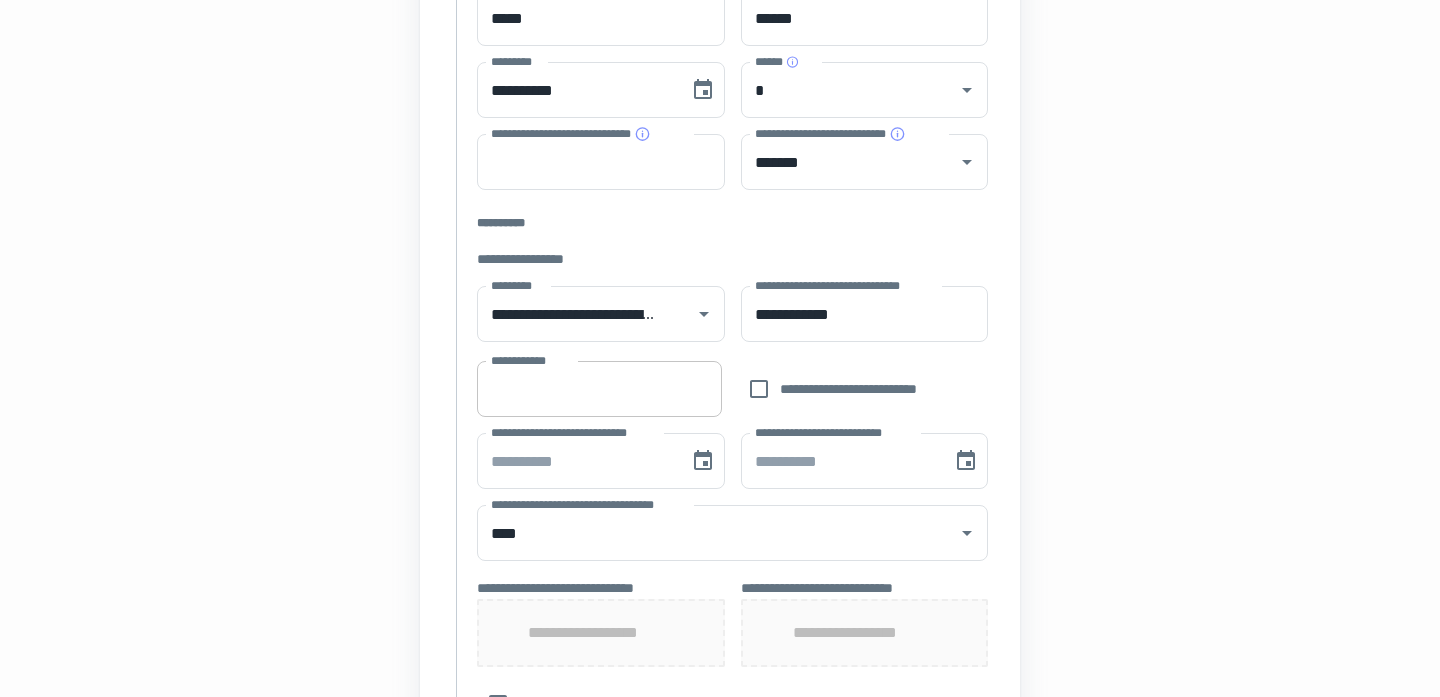 click on "**********" at bounding box center [599, 389] 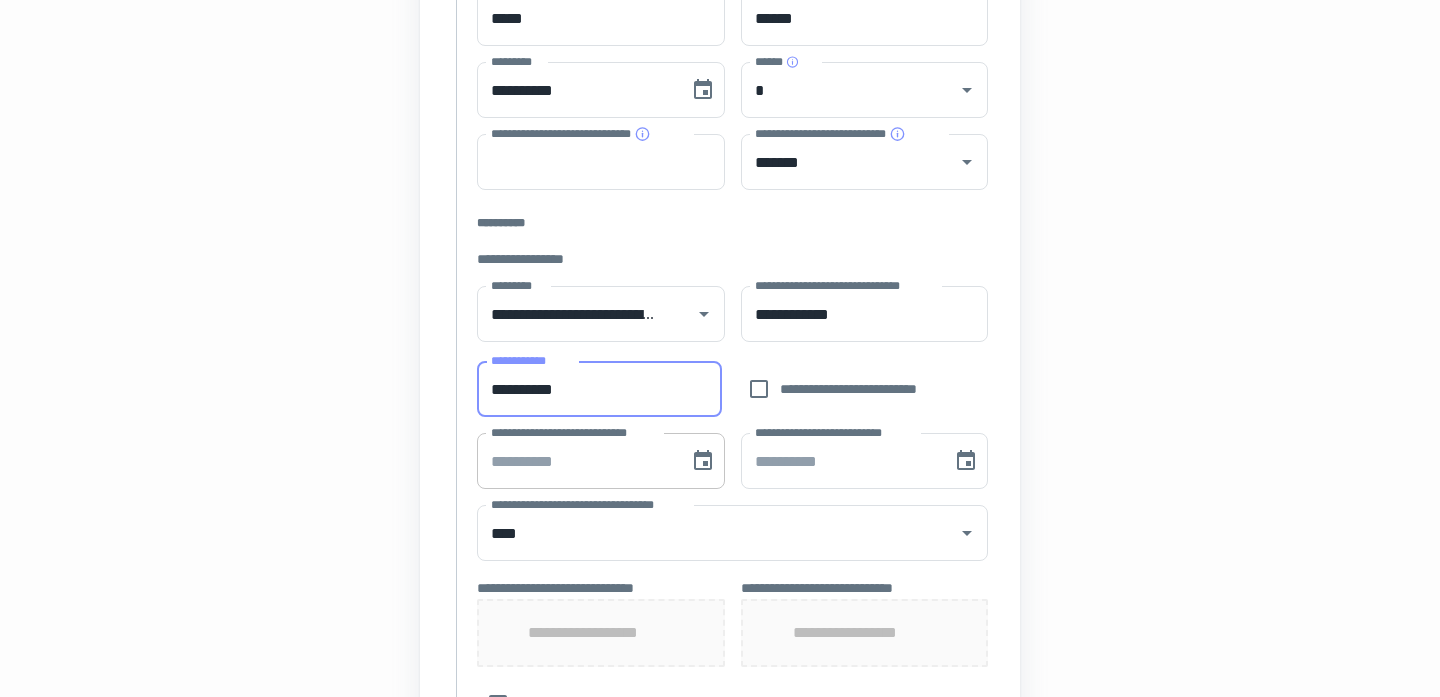 type on "**********" 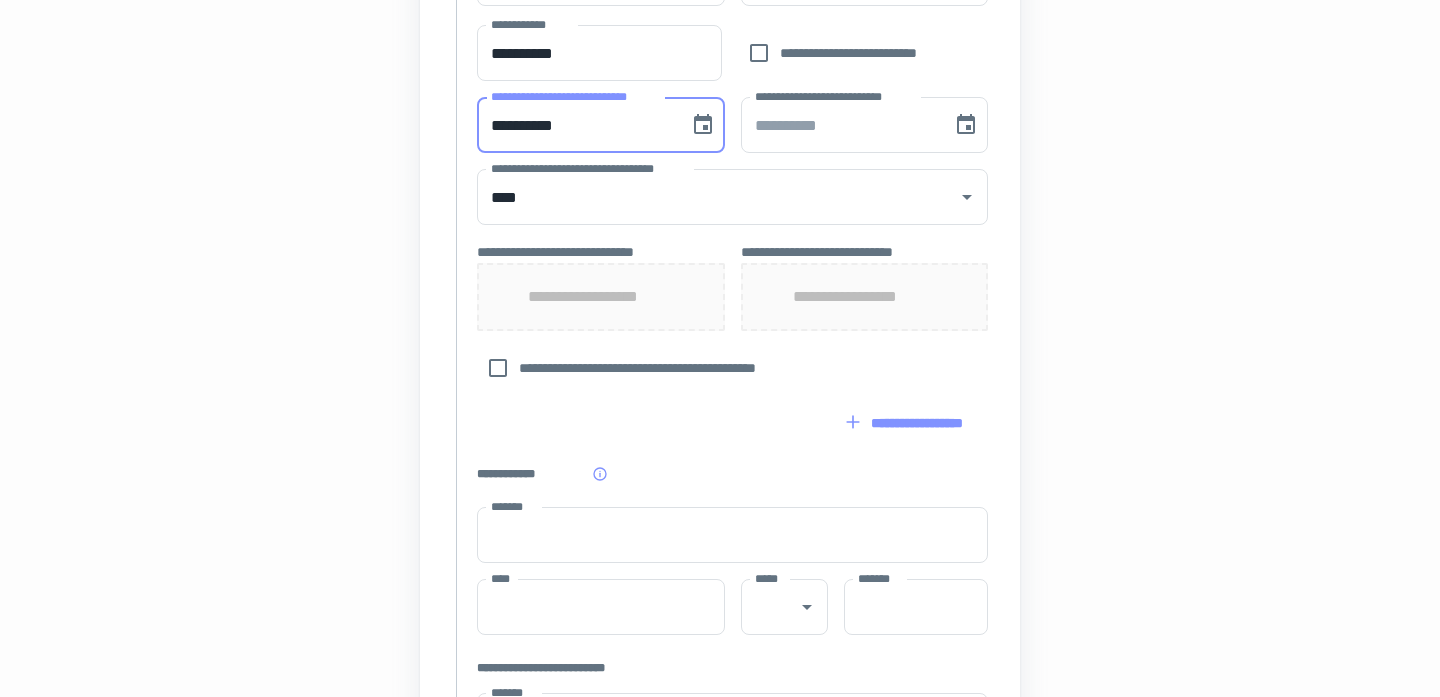 scroll, scrollTop: 771, scrollLeft: 0, axis: vertical 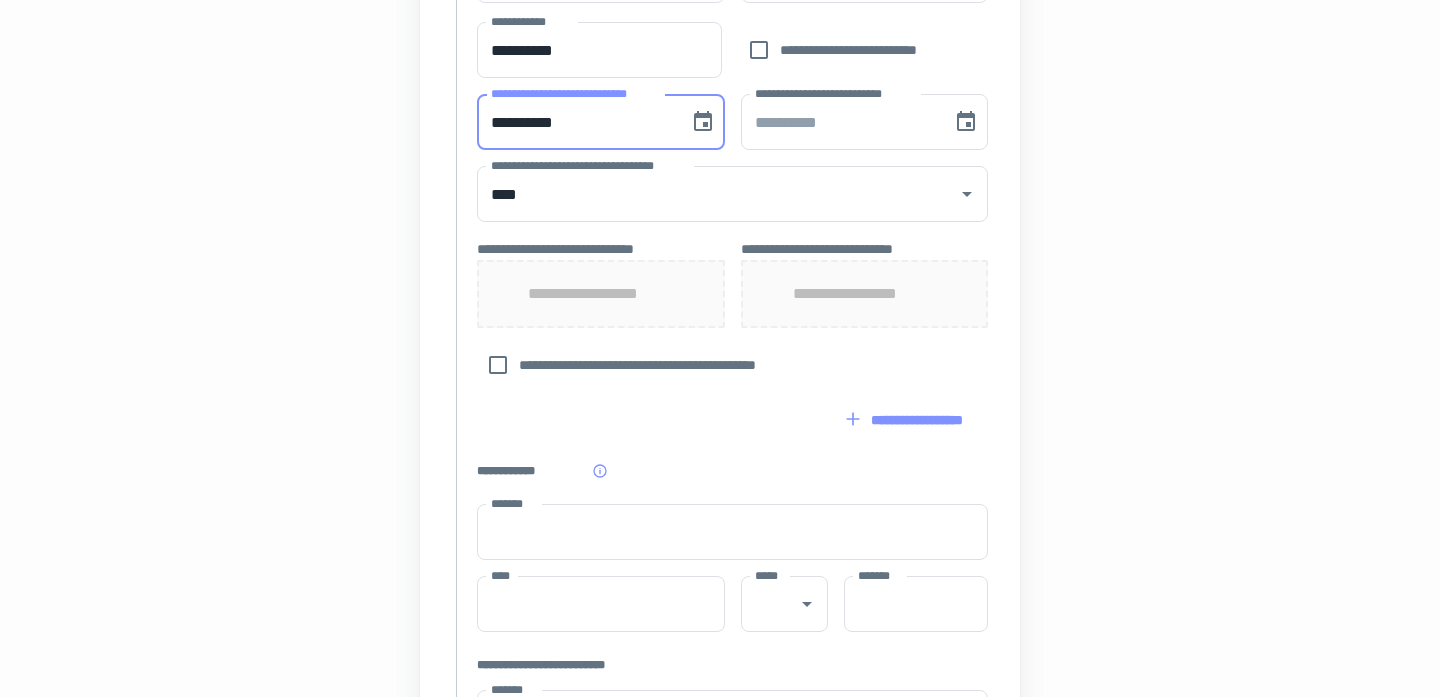type 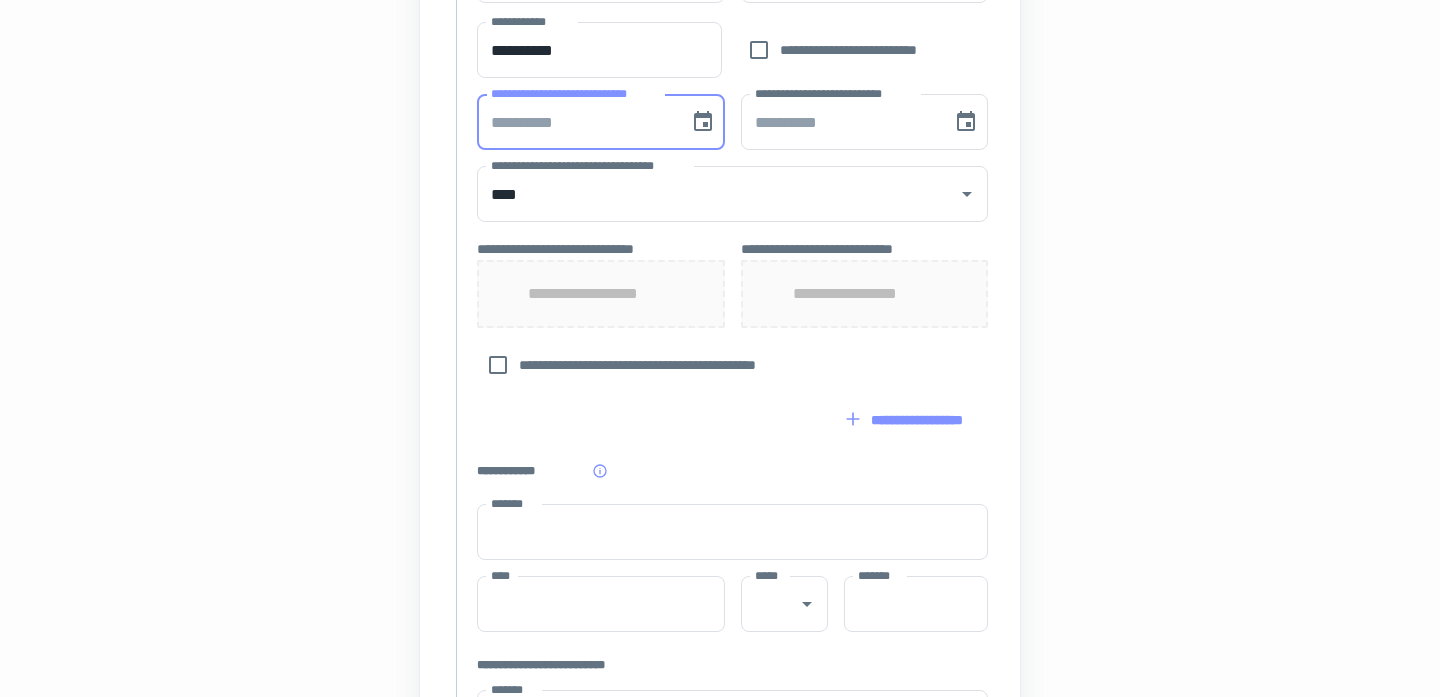 click on "**********" at bounding box center (601, 294) 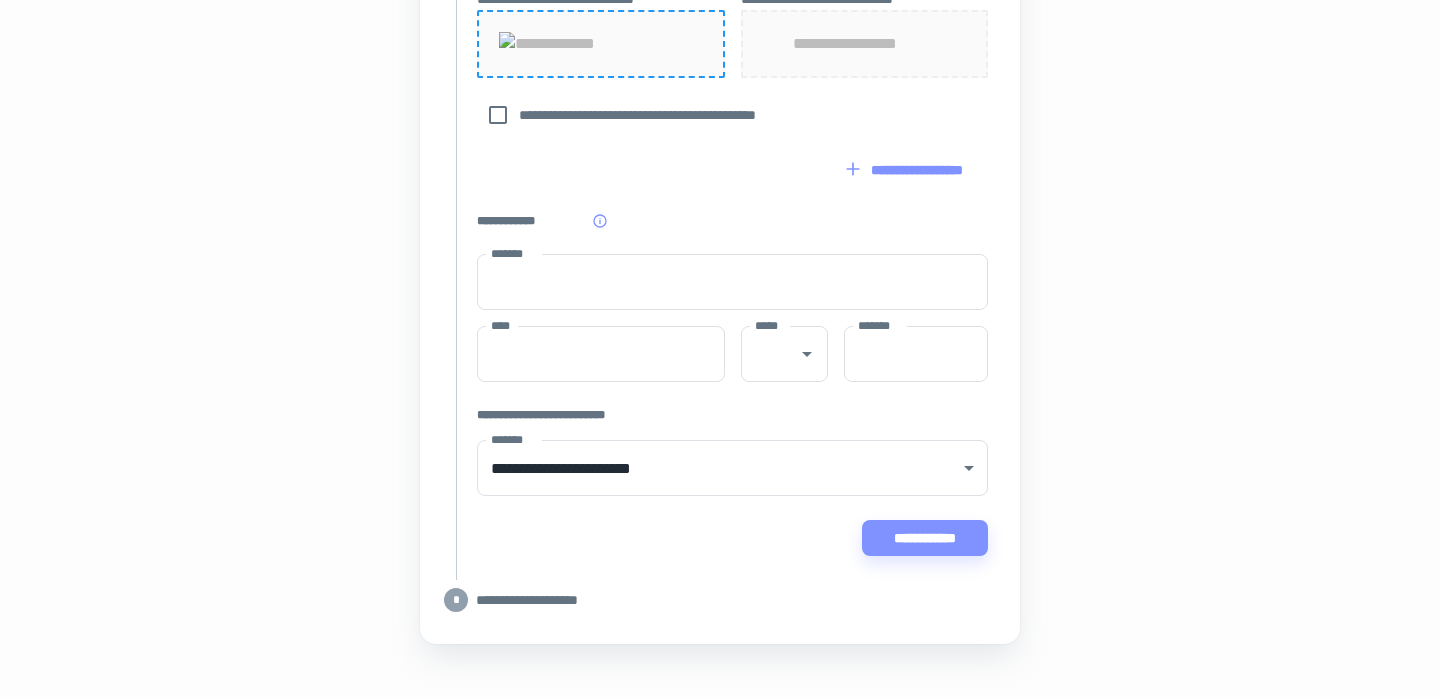 scroll, scrollTop: 1253, scrollLeft: 0, axis: vertical 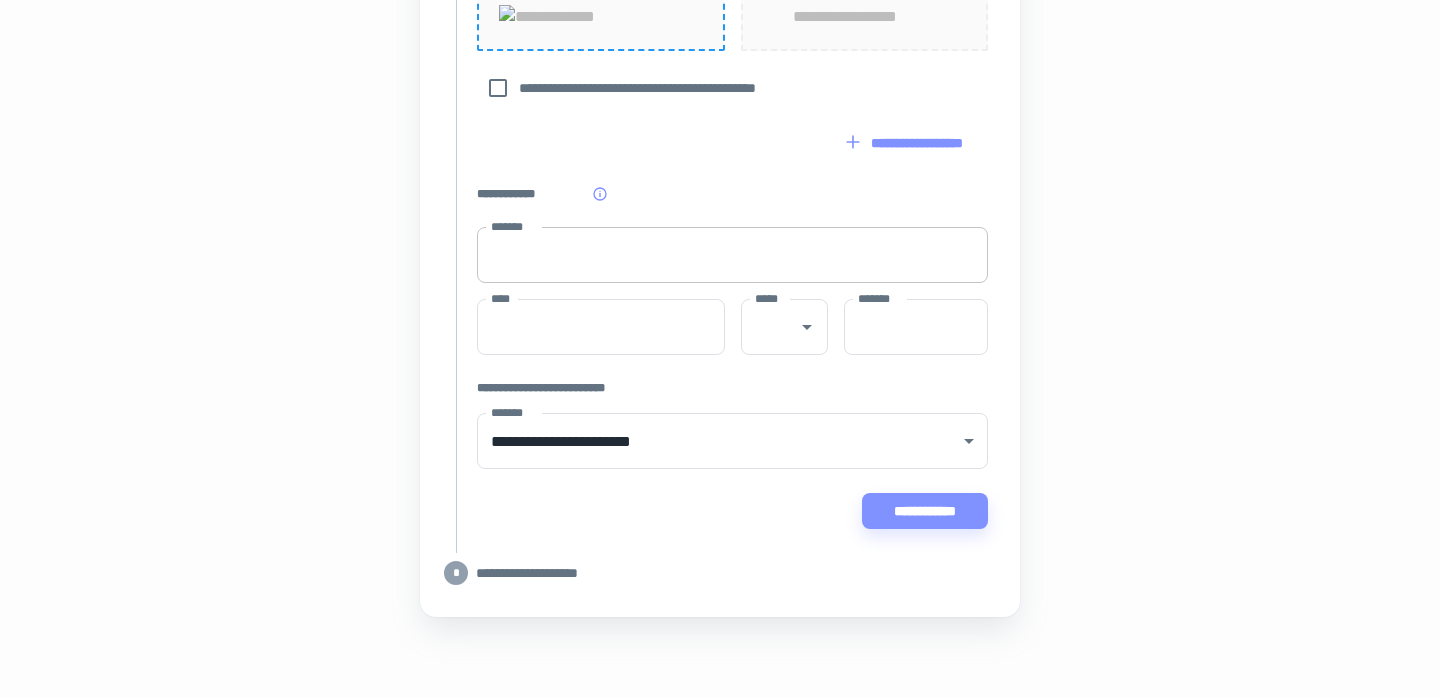 click on "*******" at bounding box center (732, 255) 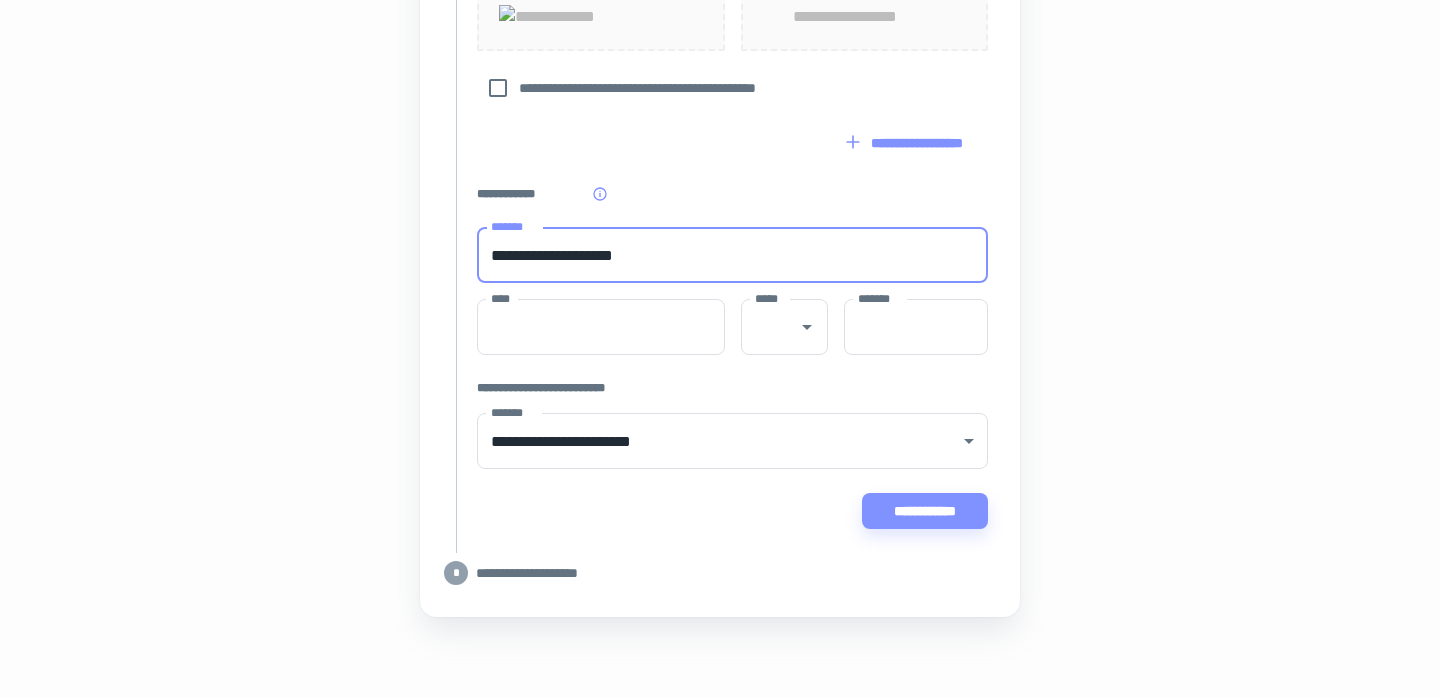 type on "**********" 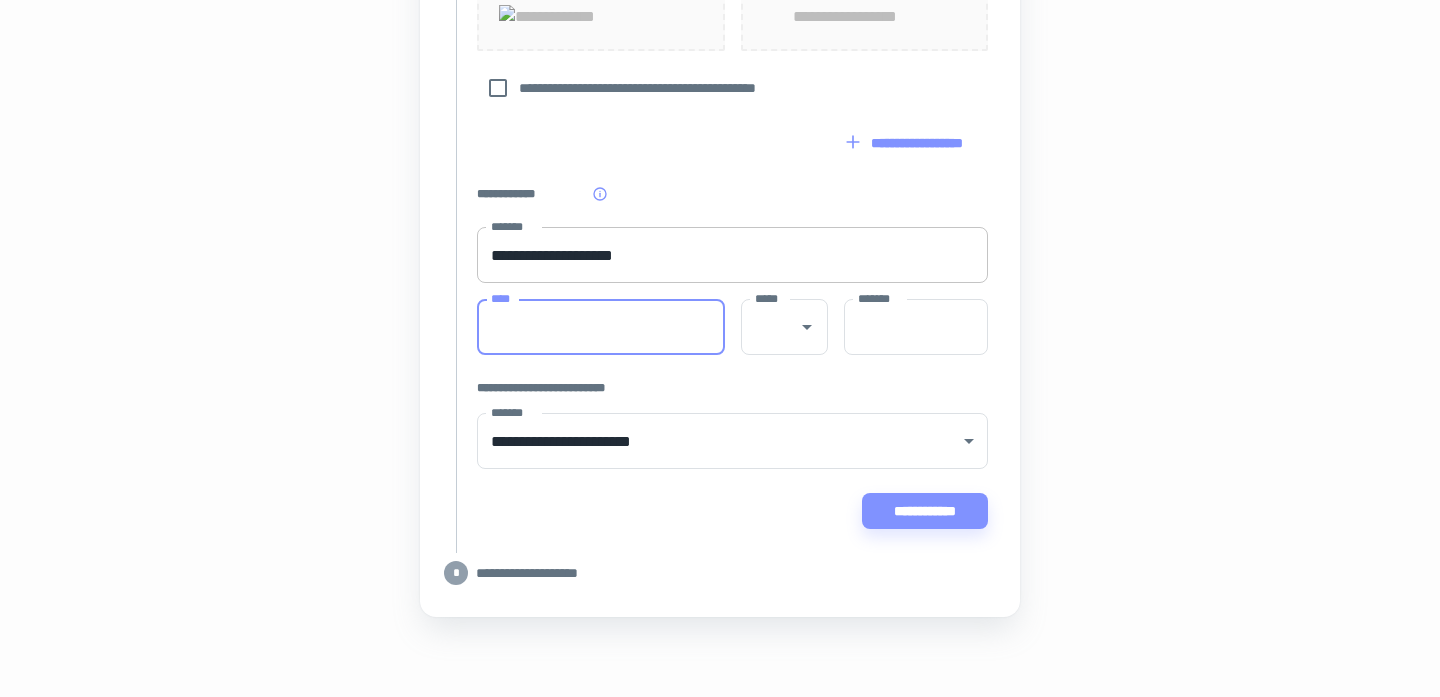 type on "*" 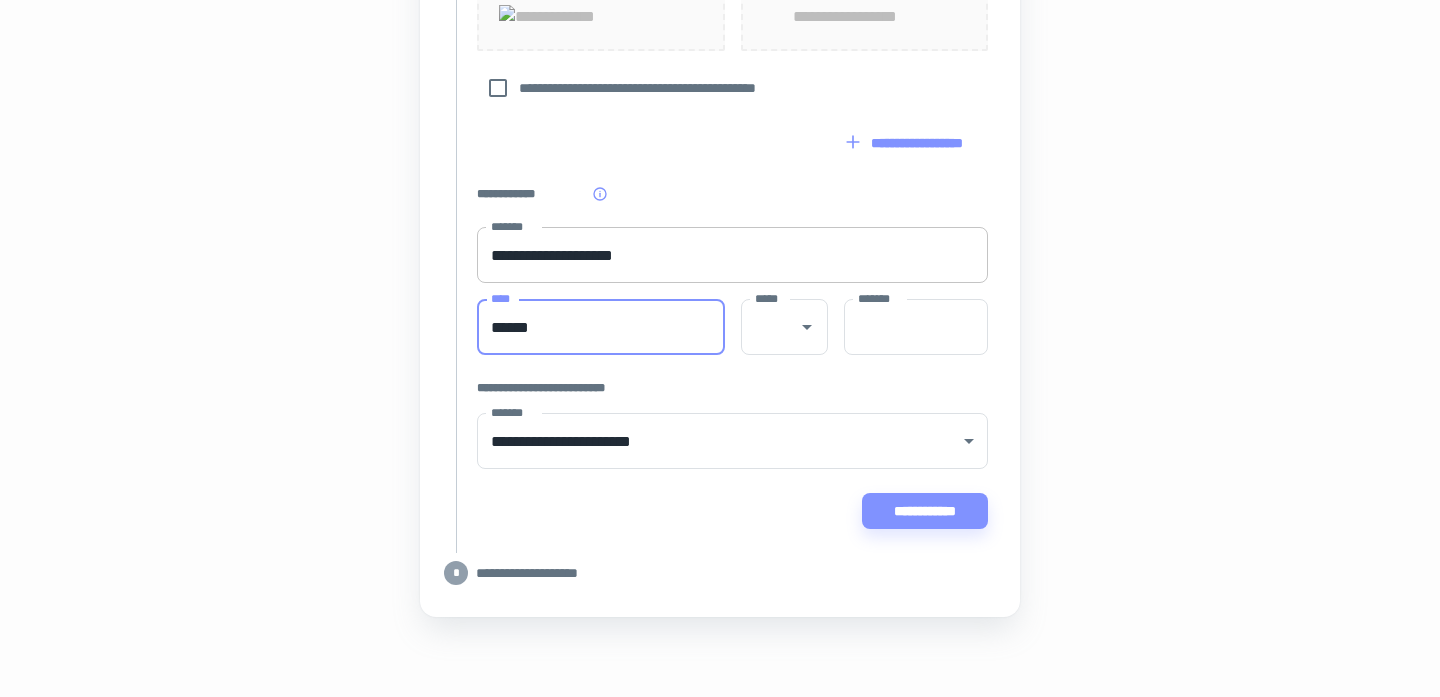 type on "******" 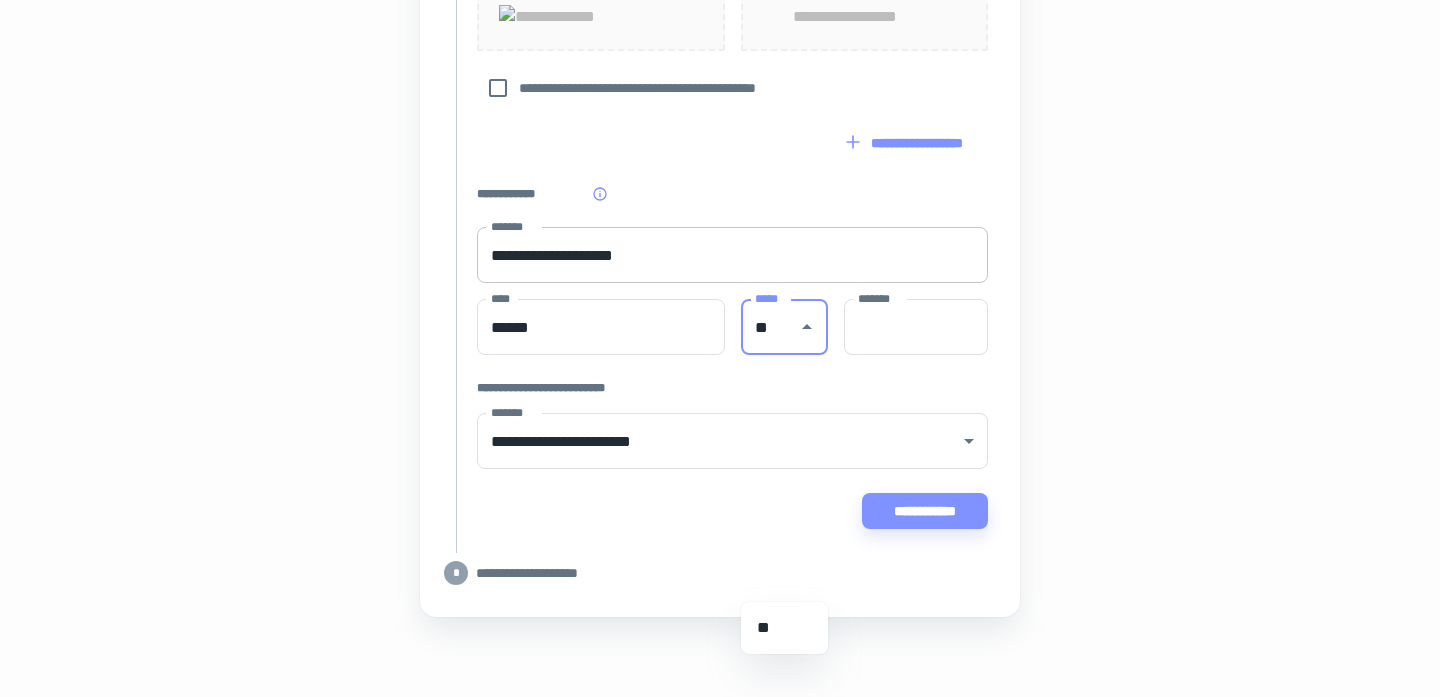 type on "**" 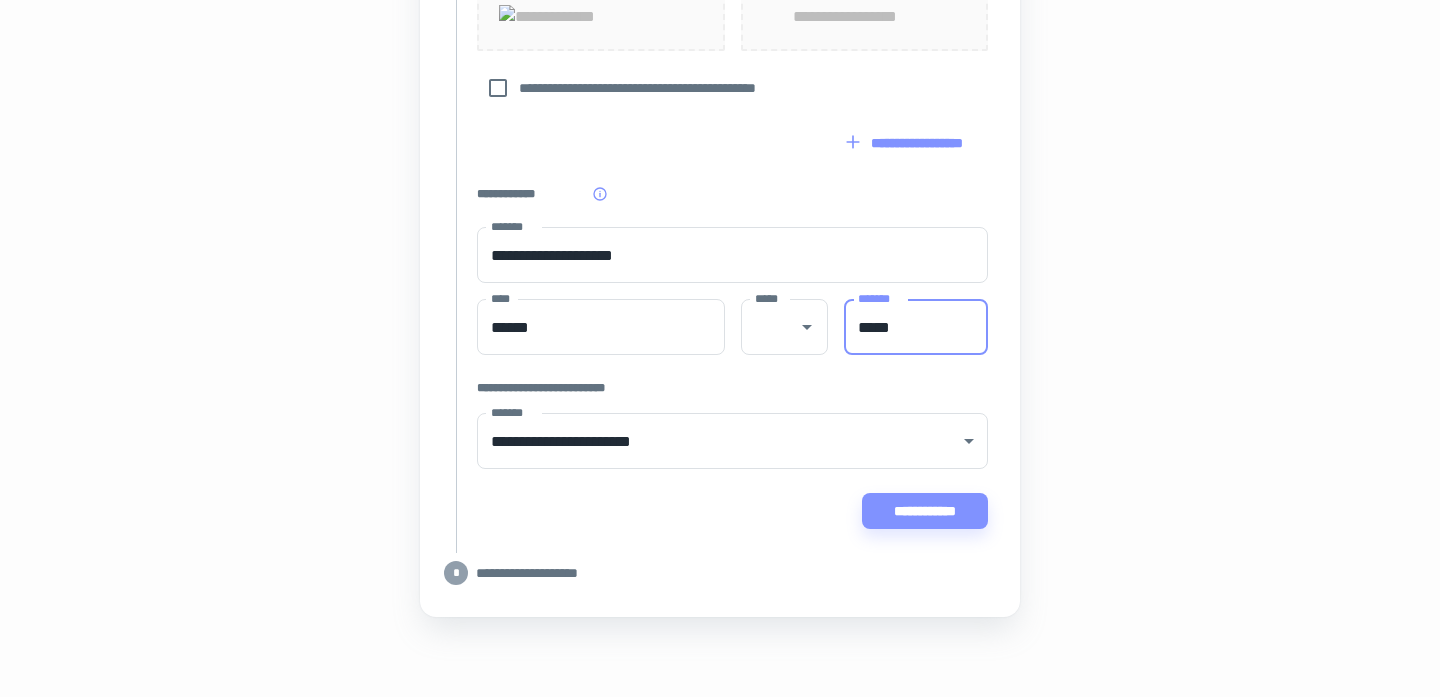 type on "*****" 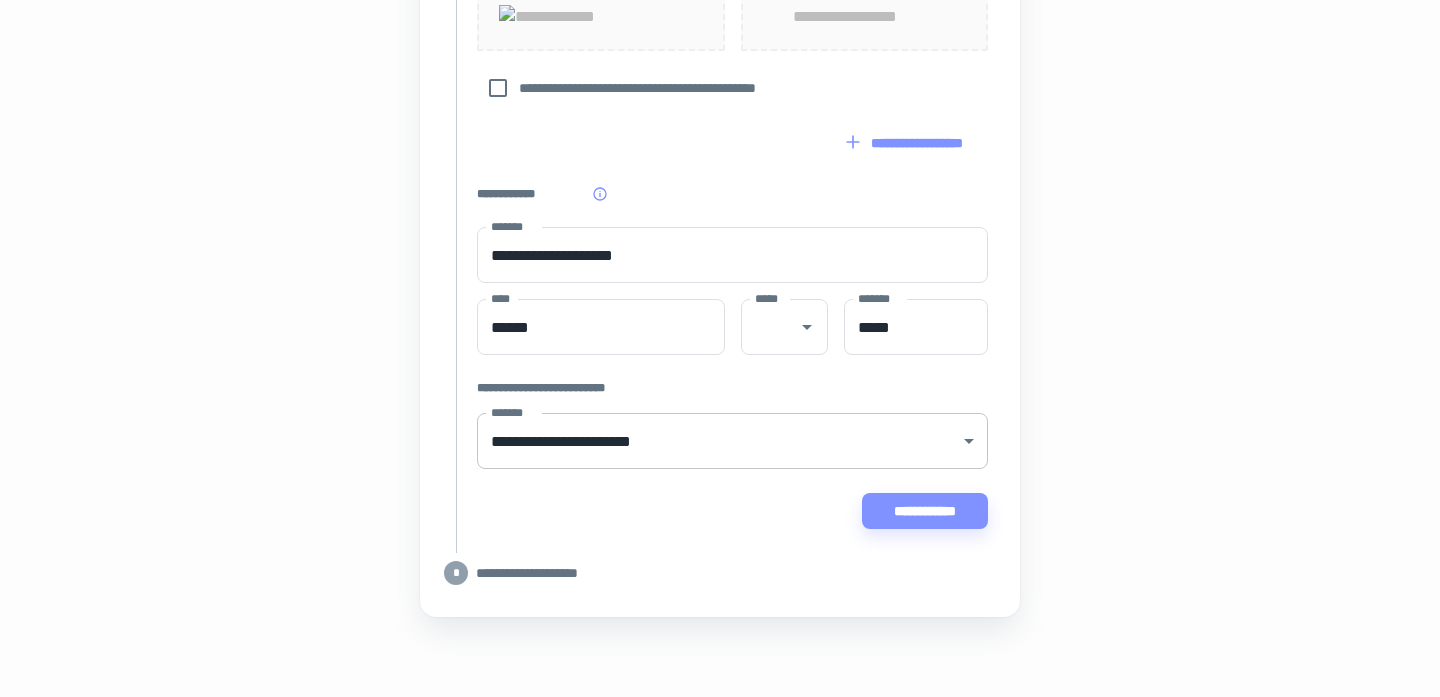 scroll, scrollTop: 1295, scrollLeft: 0, axis: vertical 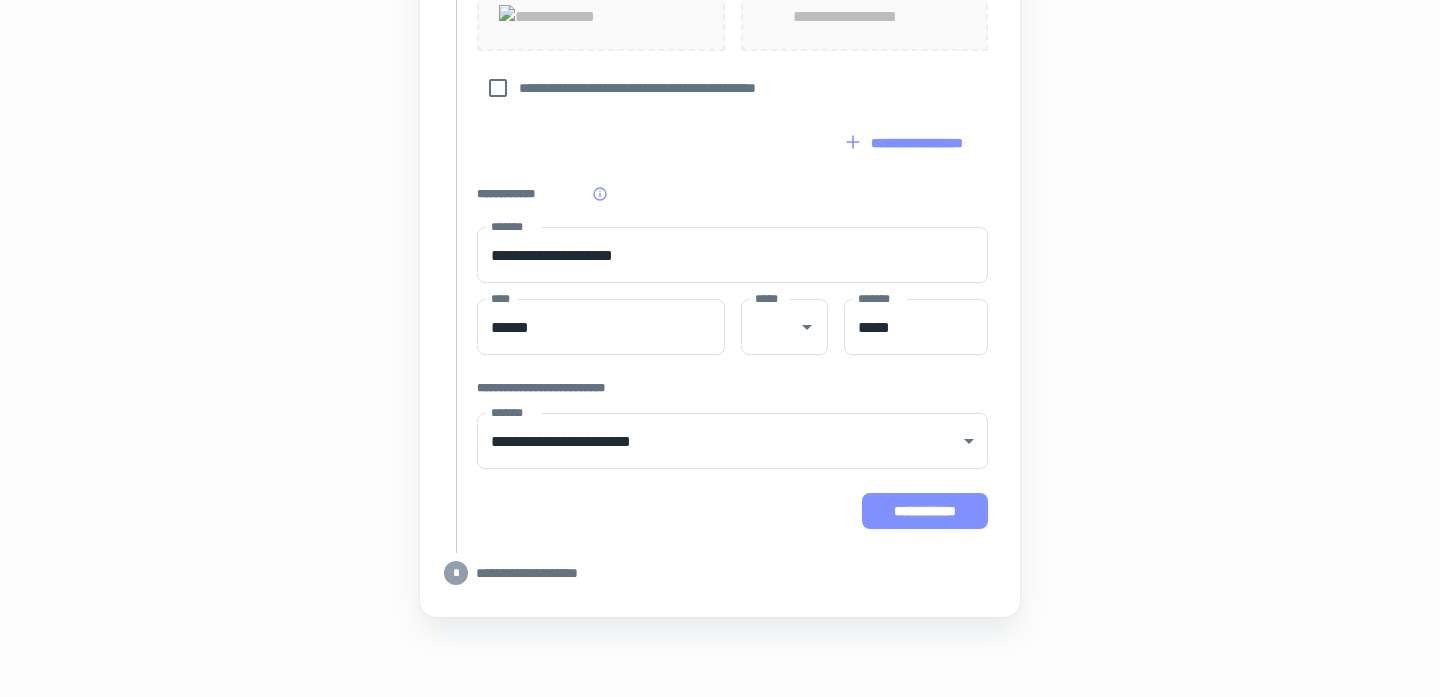 click on "**********" at bounding box center [925, 511] 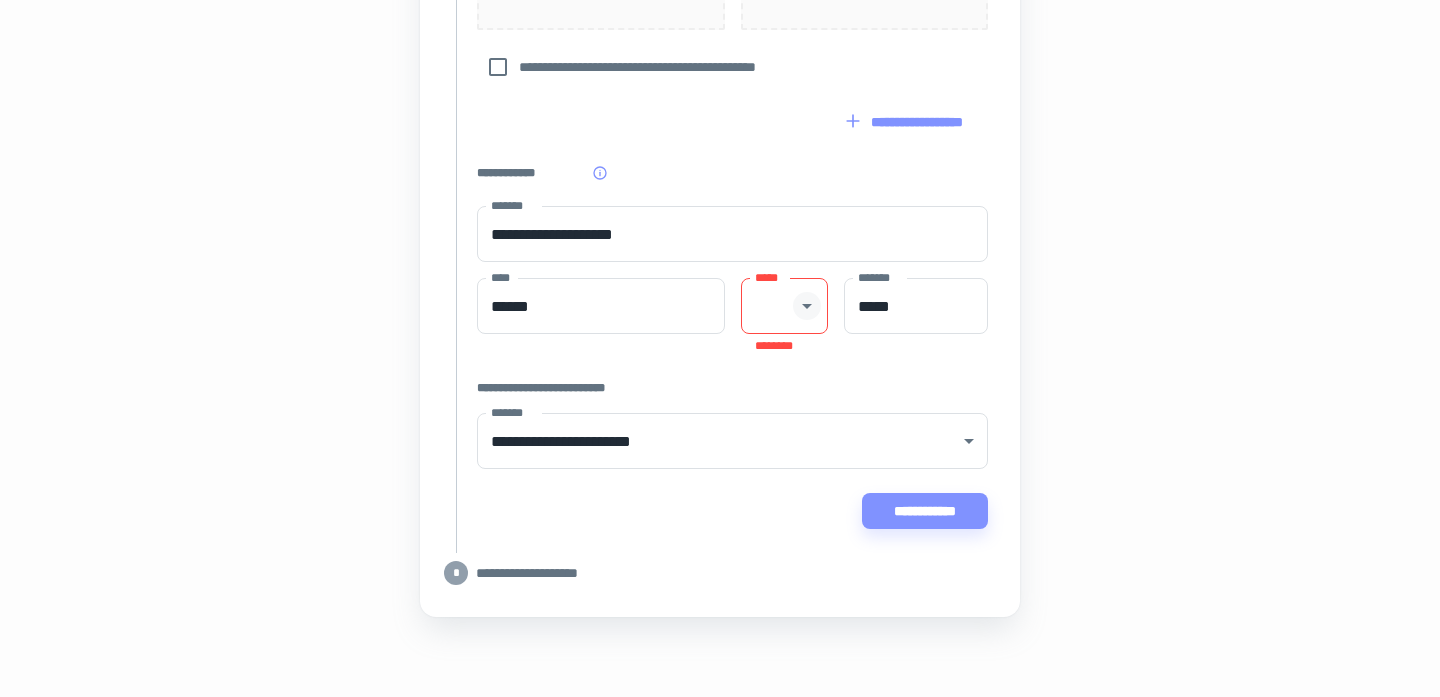 click 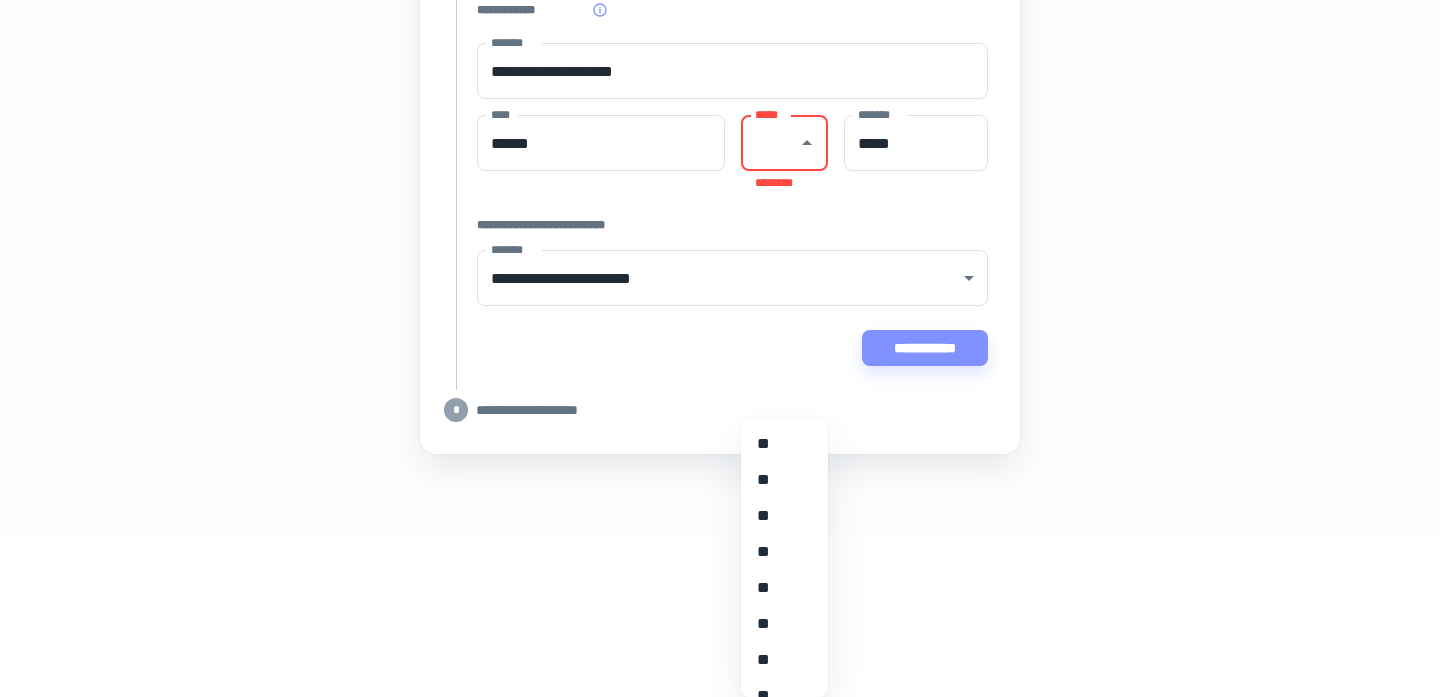 click on "**" at bounding box center (784, 624) 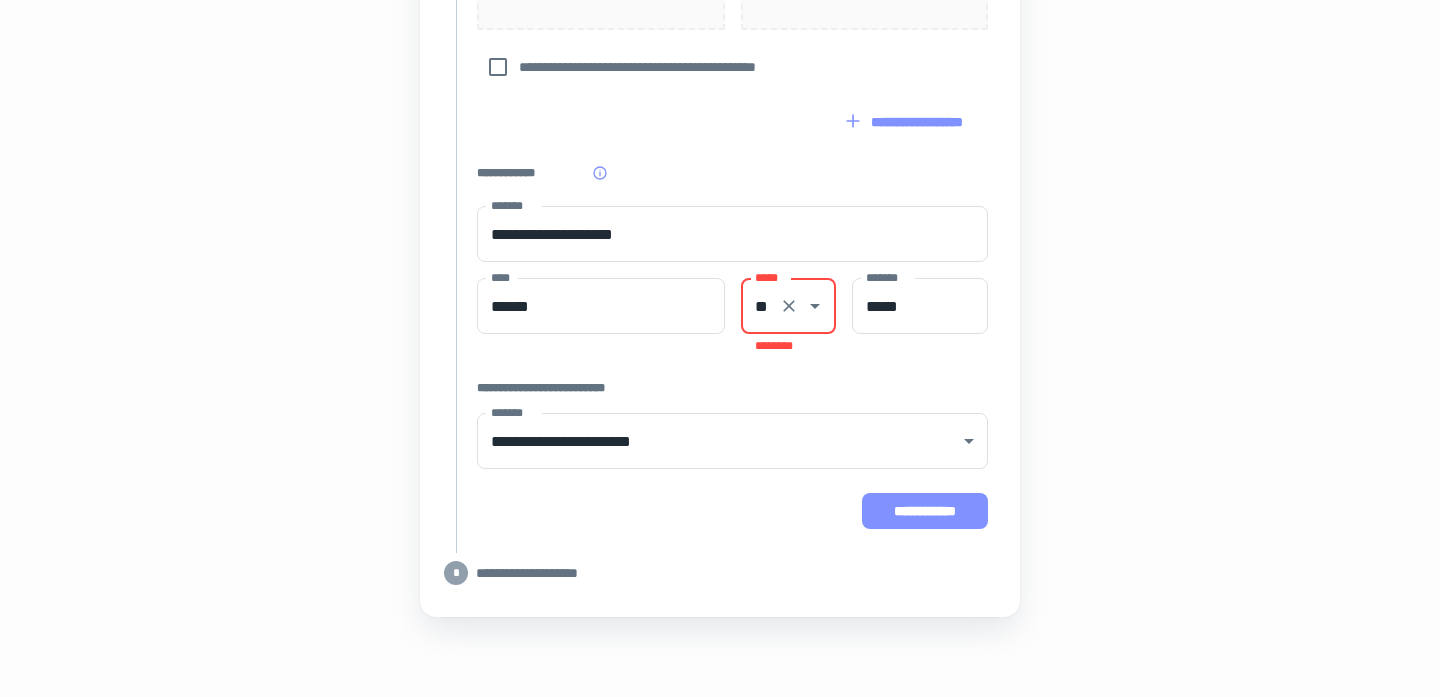 click on "**********" at bounding box center [925, 511] 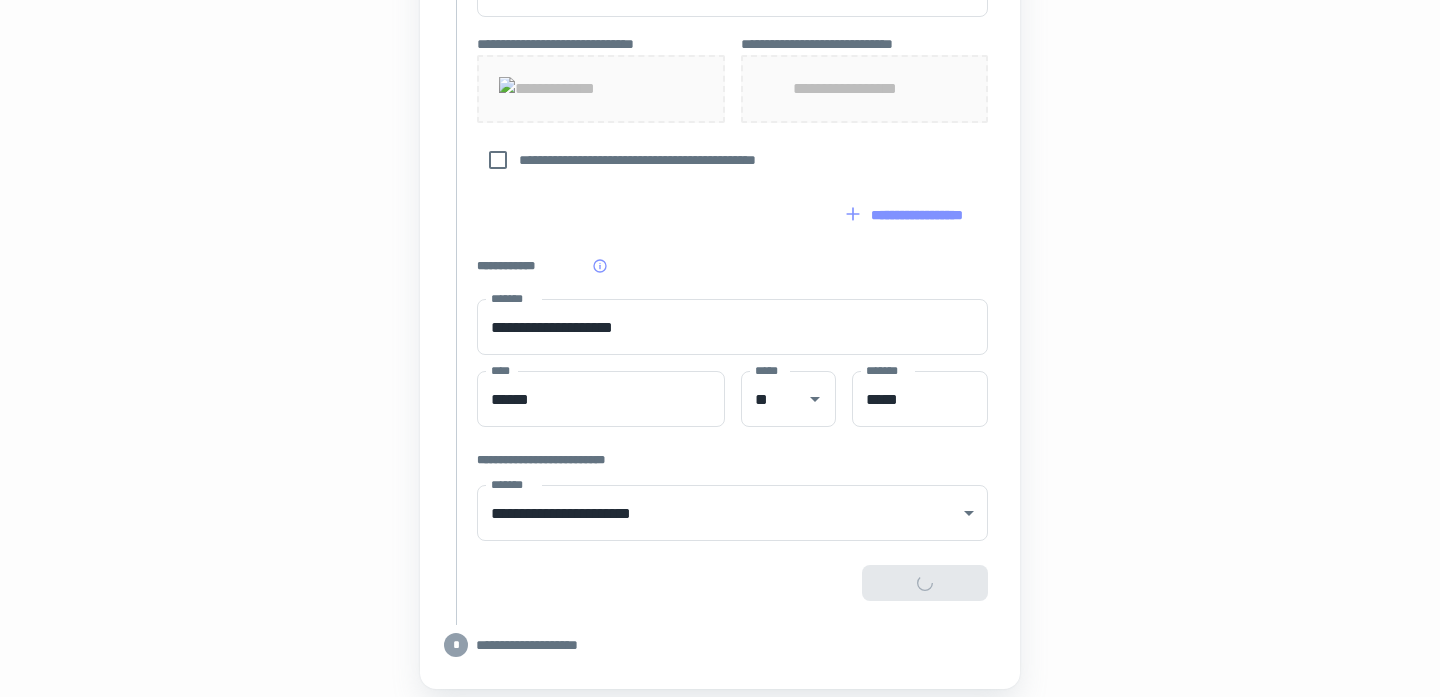scroll, scrollTop: 970, scrollLeft: 0, axis: vertical 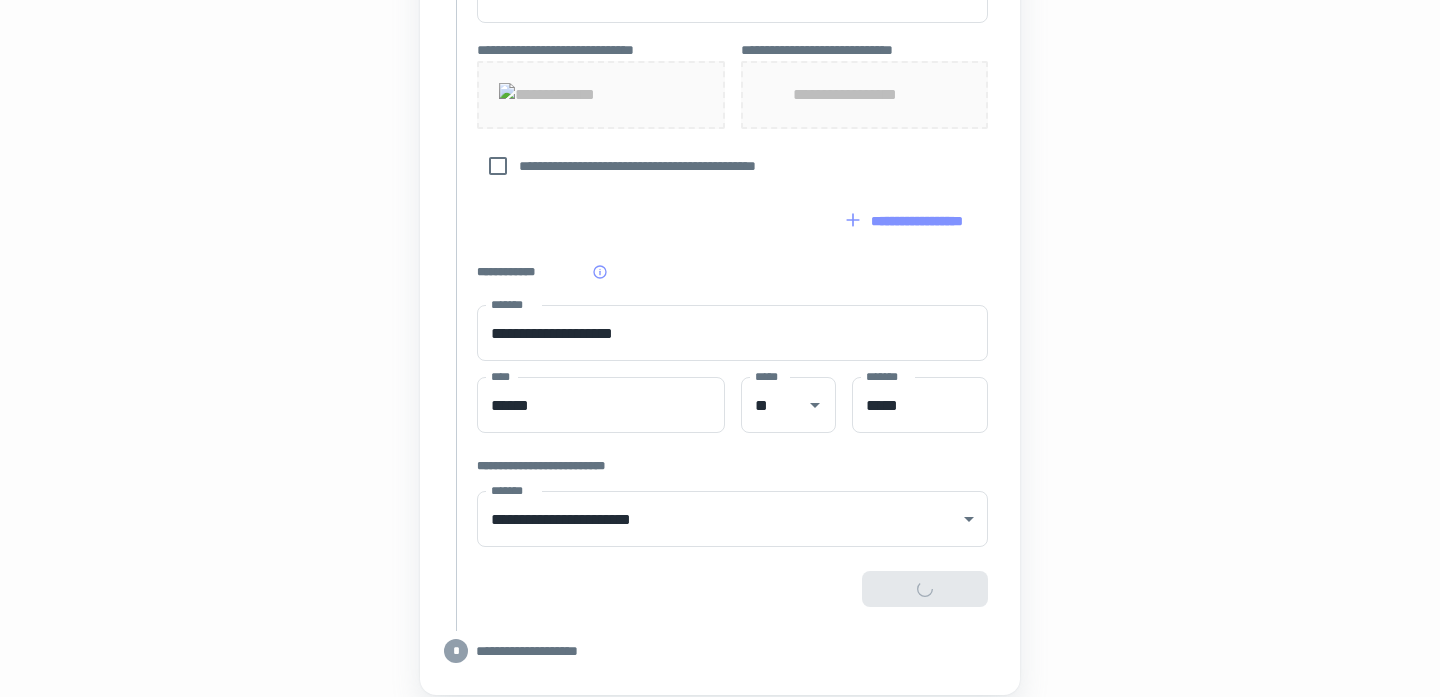 type on "**********" 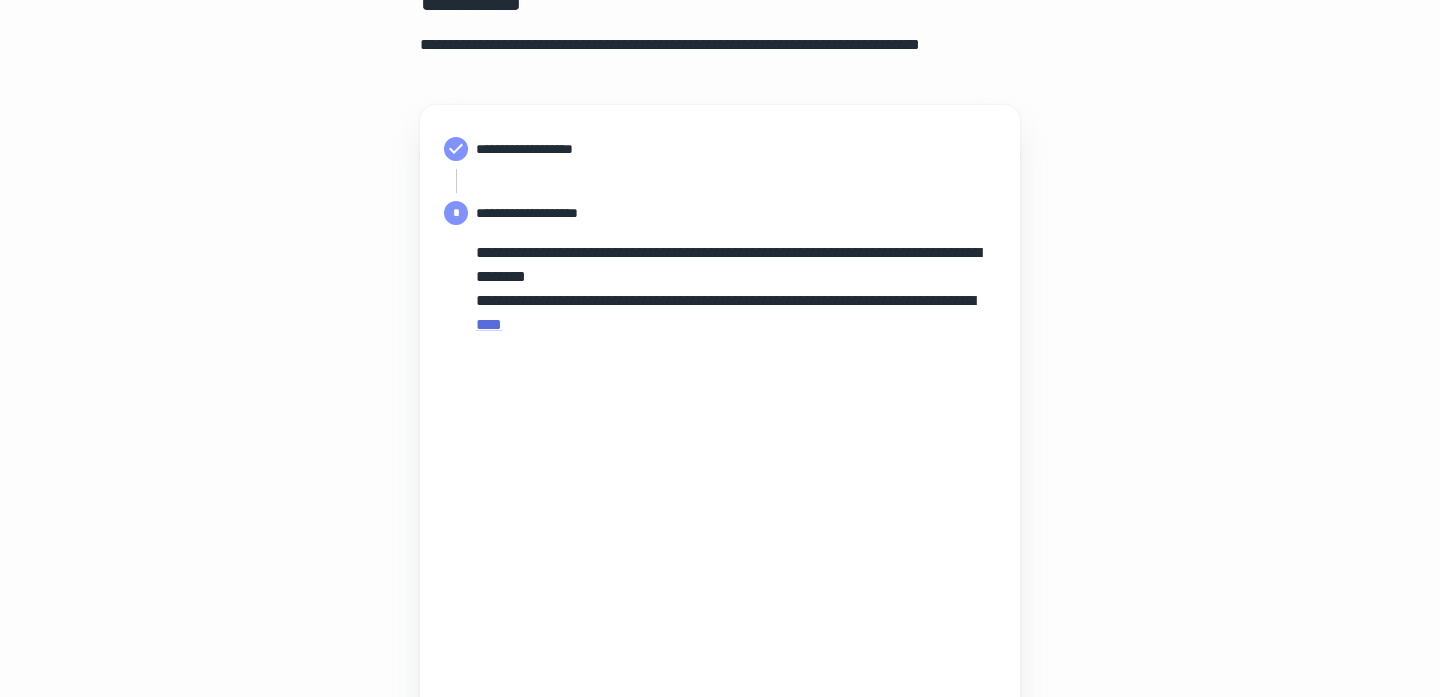 scroll, scrollTop: 133, scrollLeft: 0, axis: vertical 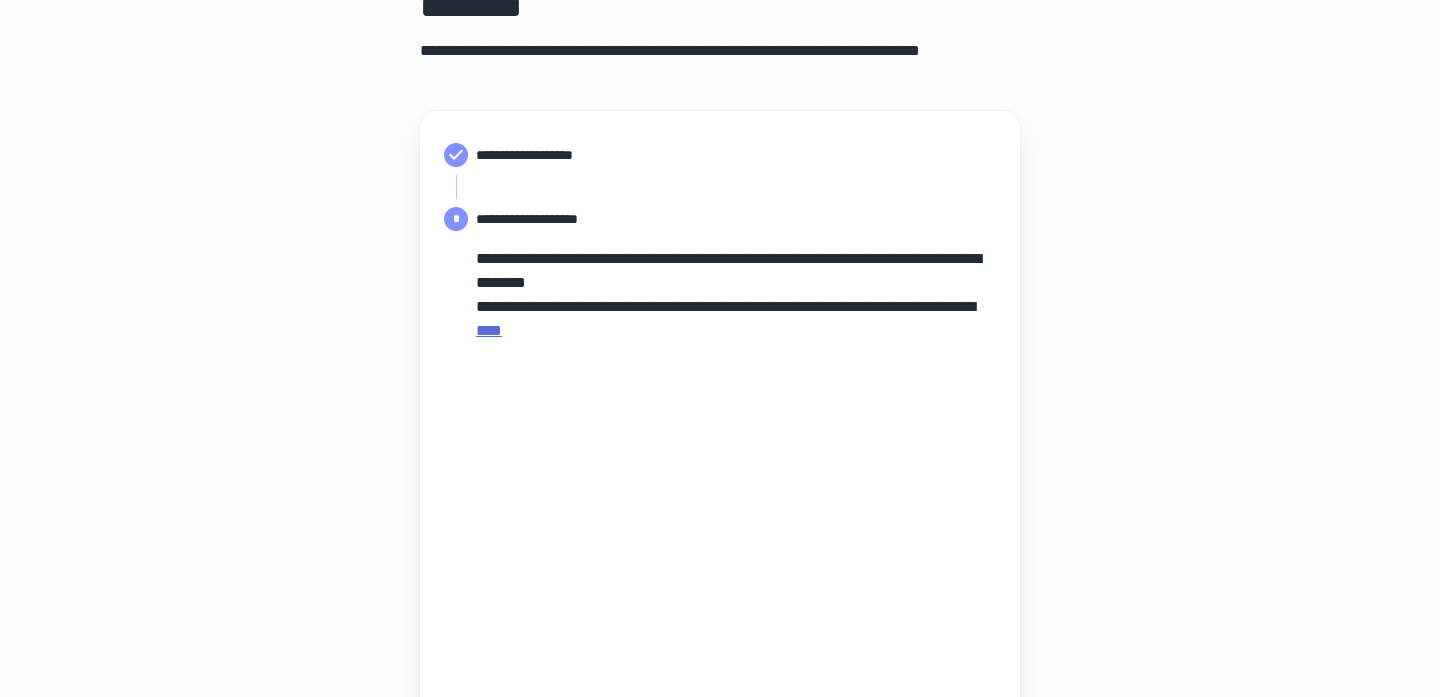 click on "****" at bounding box center (489, 330) 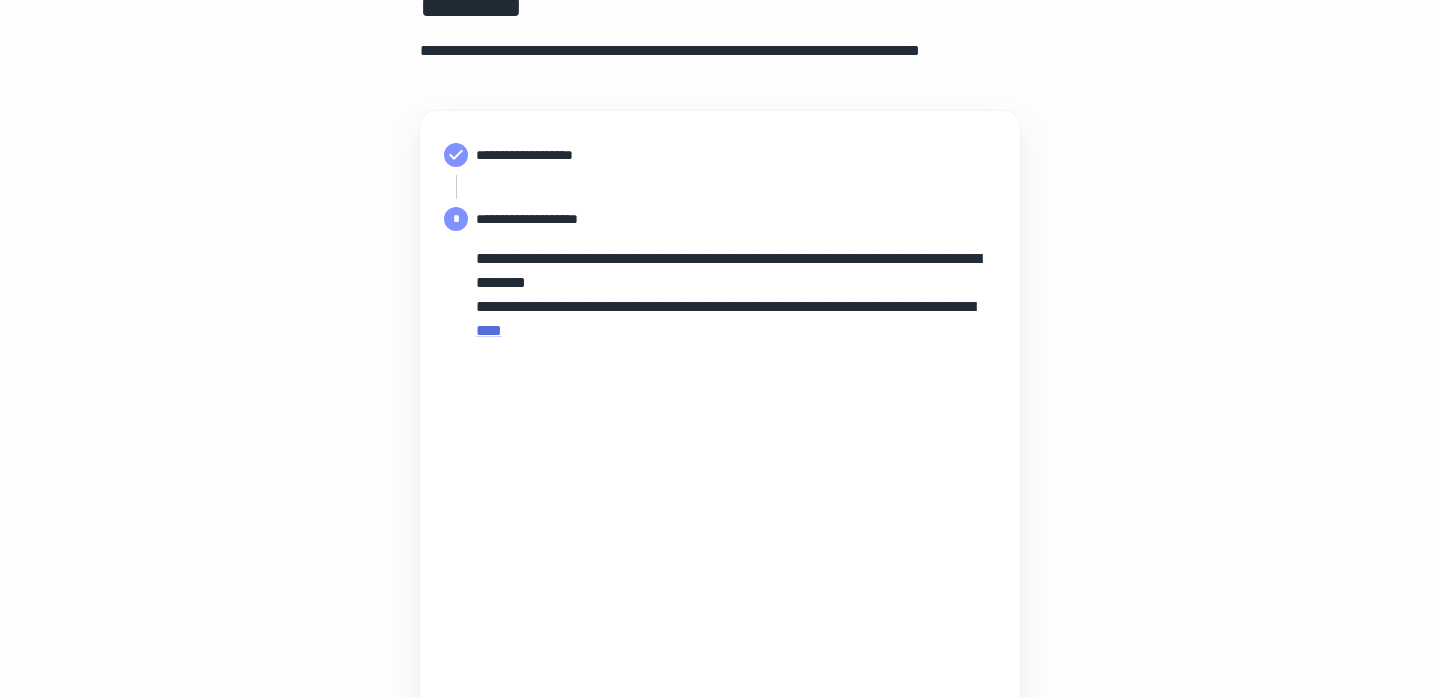 click on "**********" at bounding box center (736, 155) 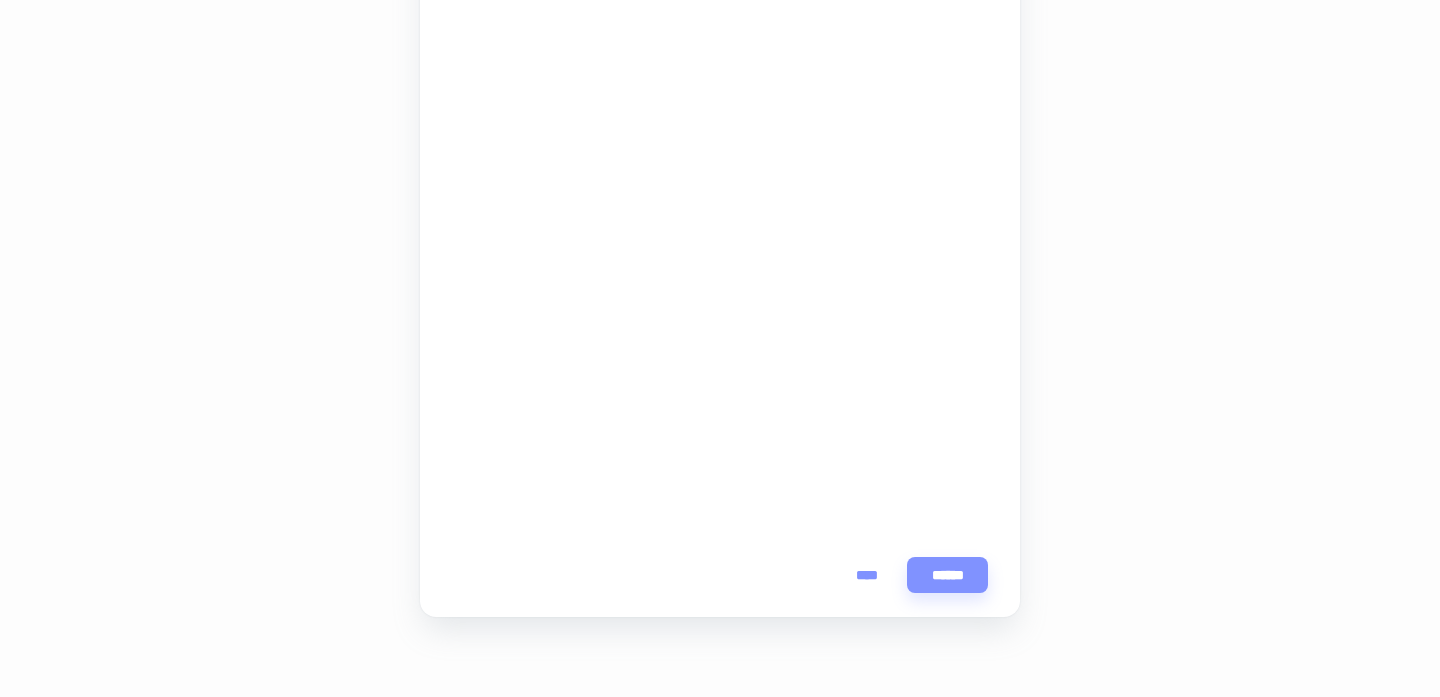 scroll, scrollTop: 615, scrollLeft: 0, axis: vertical 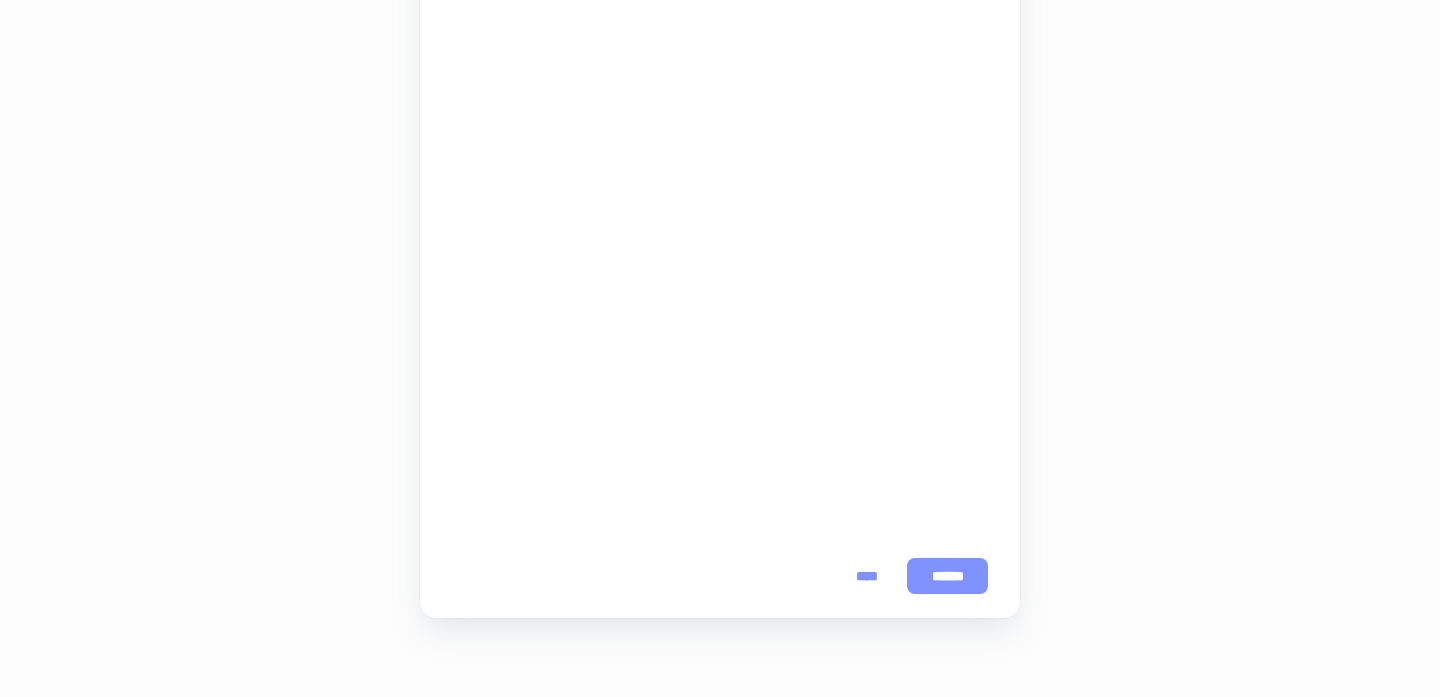 click on "******" at bounding box center [947, 576] 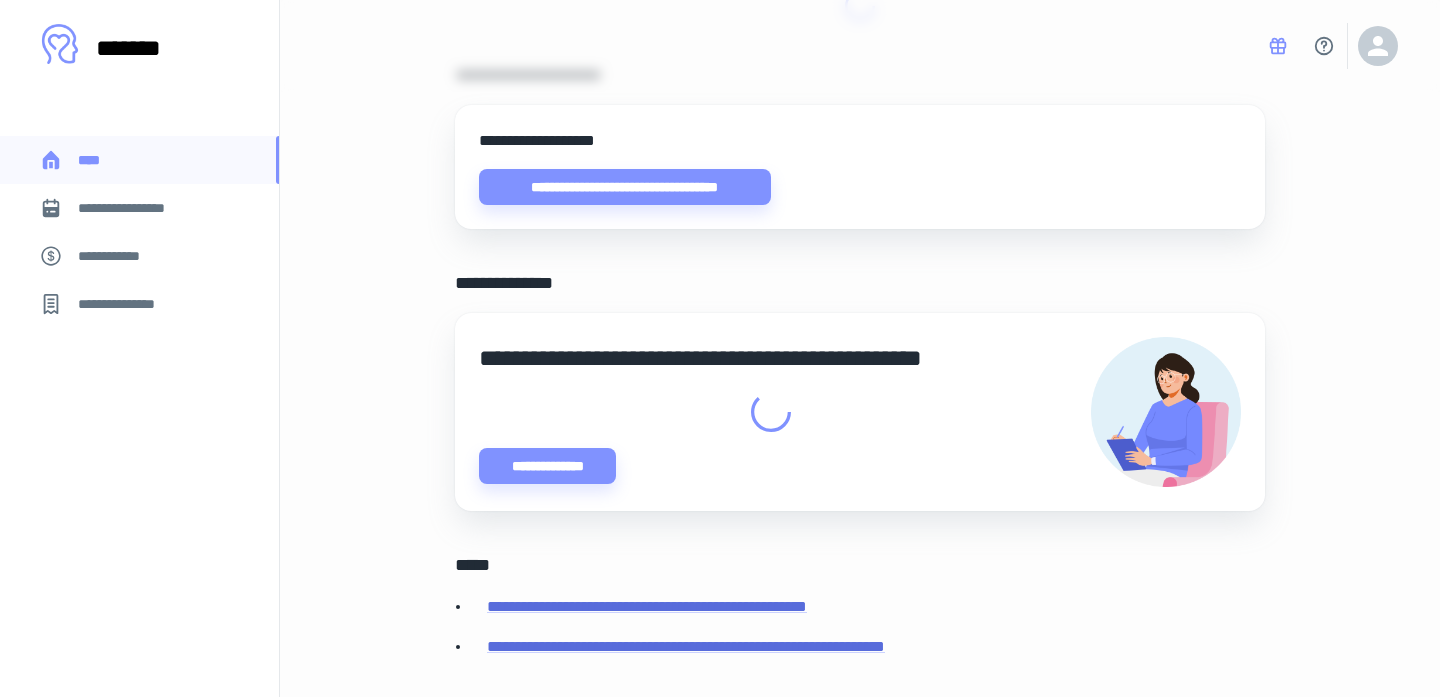 scroll, scrollTop: 0, scrollLeft: 0, axis: both 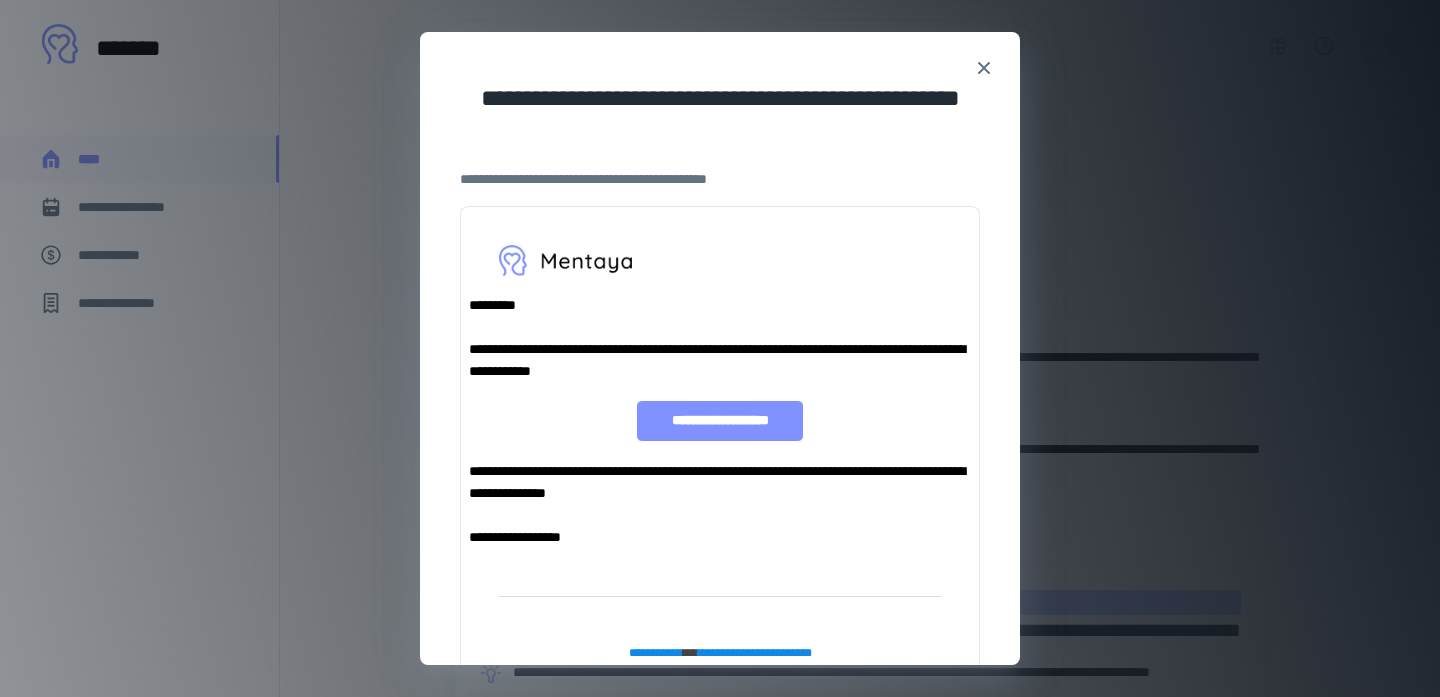 click on "**********" at bounding box center [719, 421] 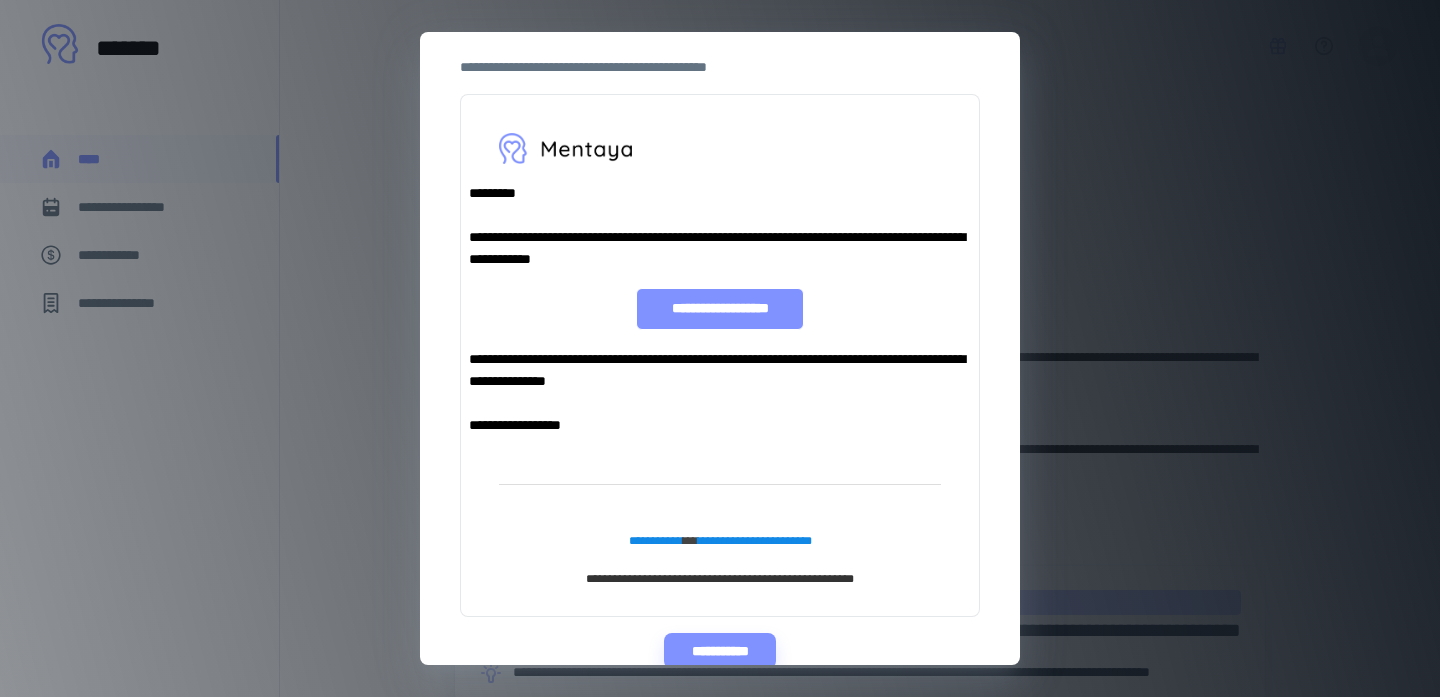 scroll, scrollTop: 103, scrollLeft: 0, axis: vertical 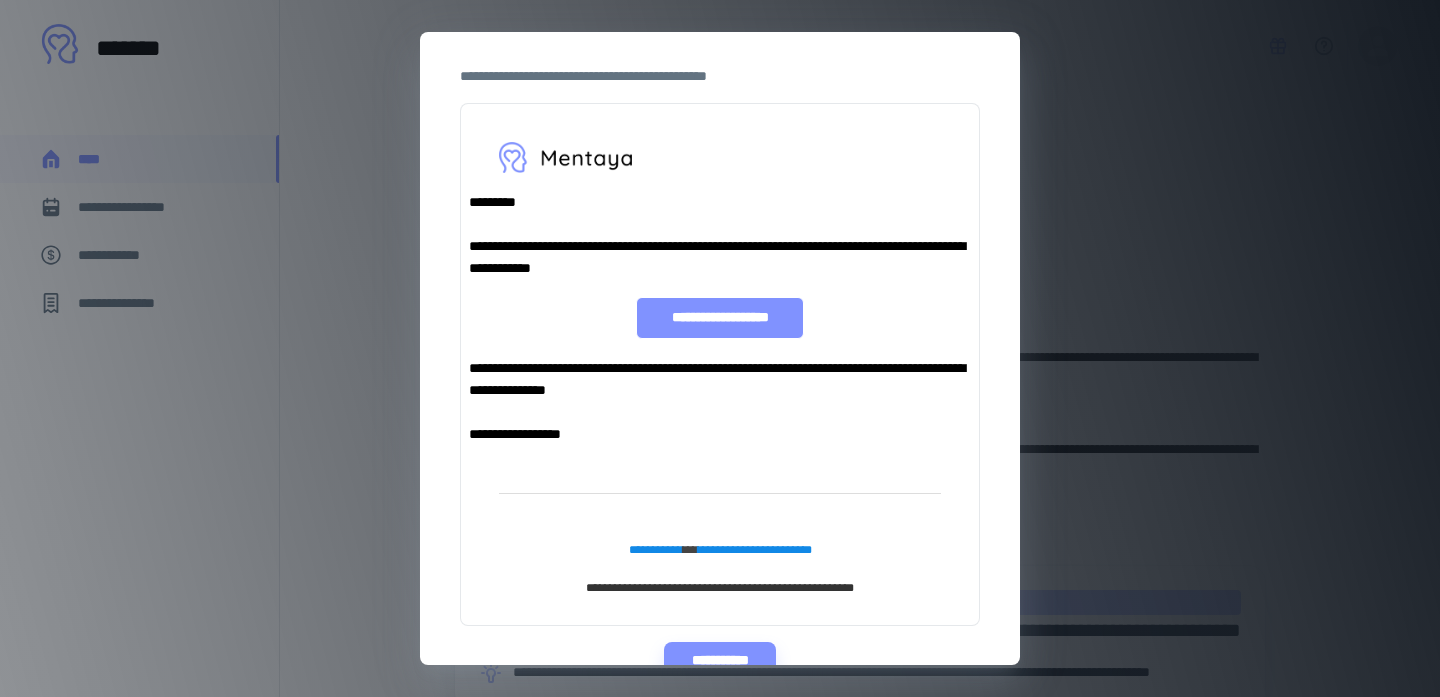 click on "**********" at bounding box center (719, 318) 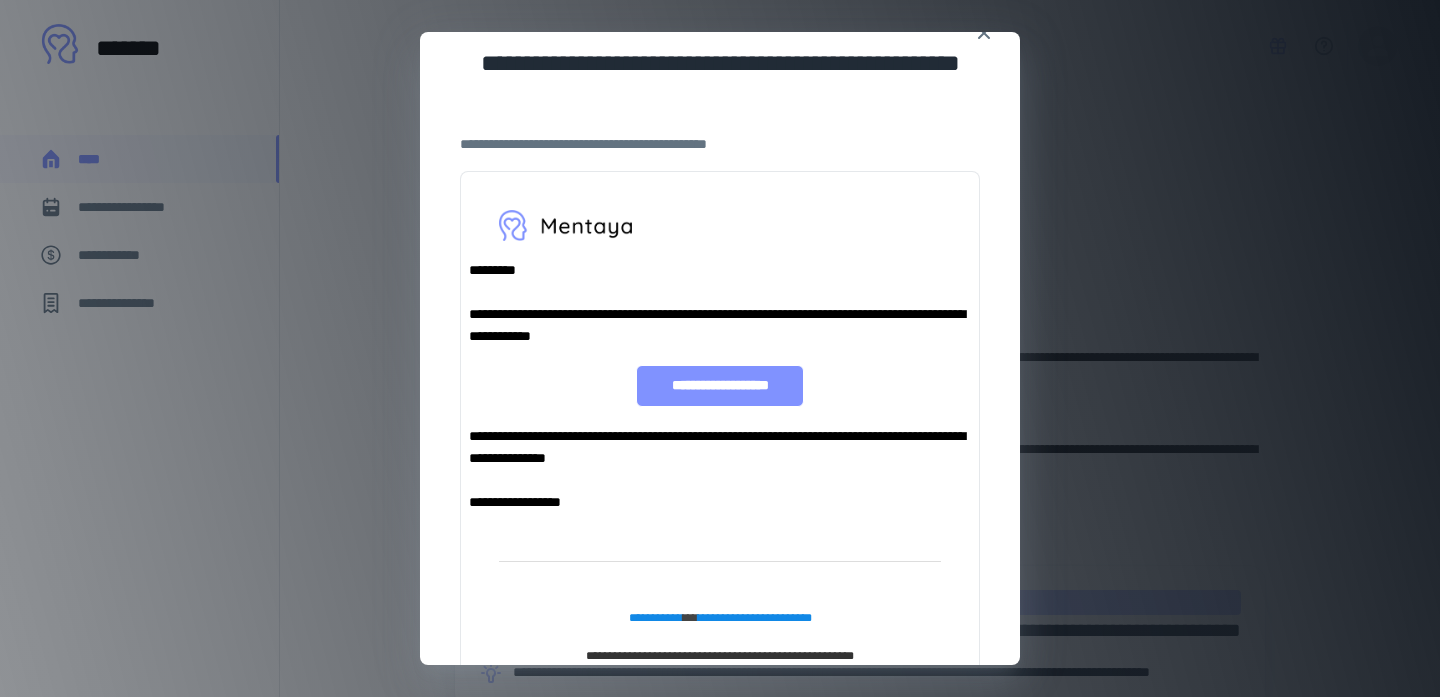 scroll, scrollTop: 0, scrollLeft: 0, axis: both 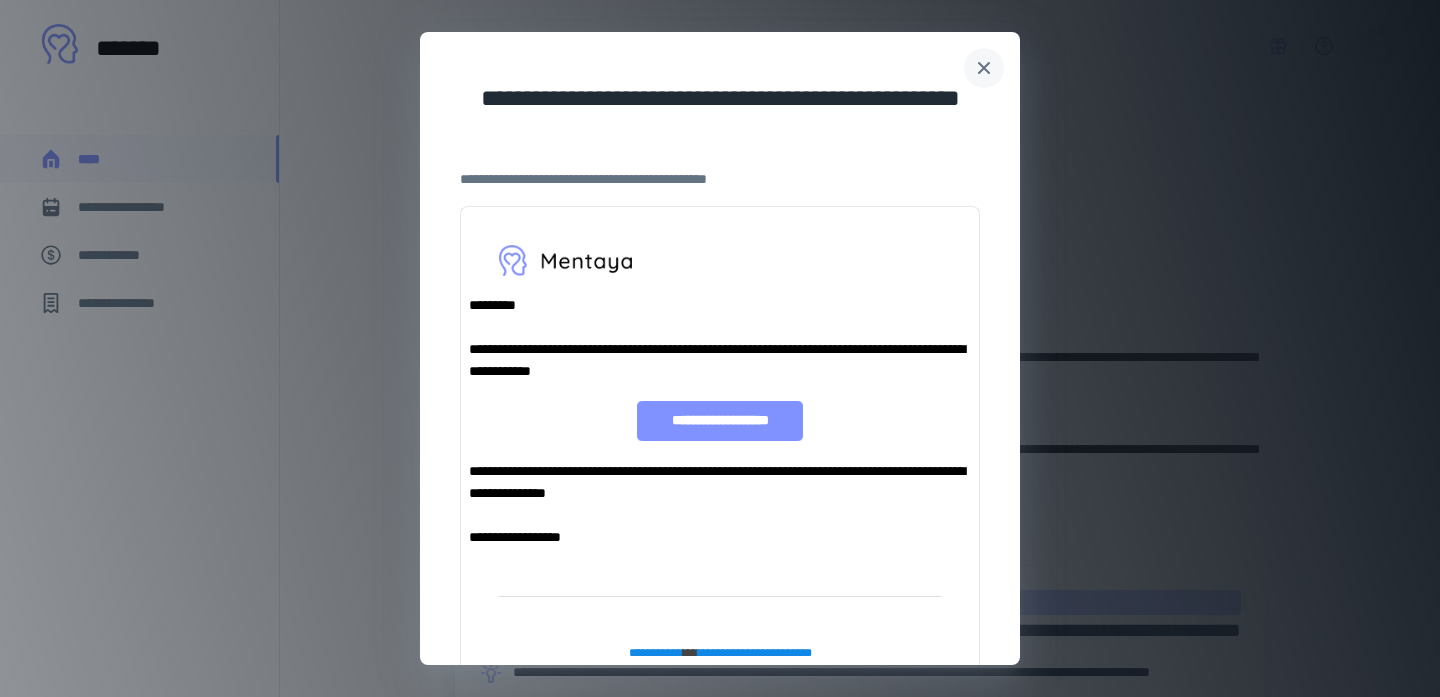click 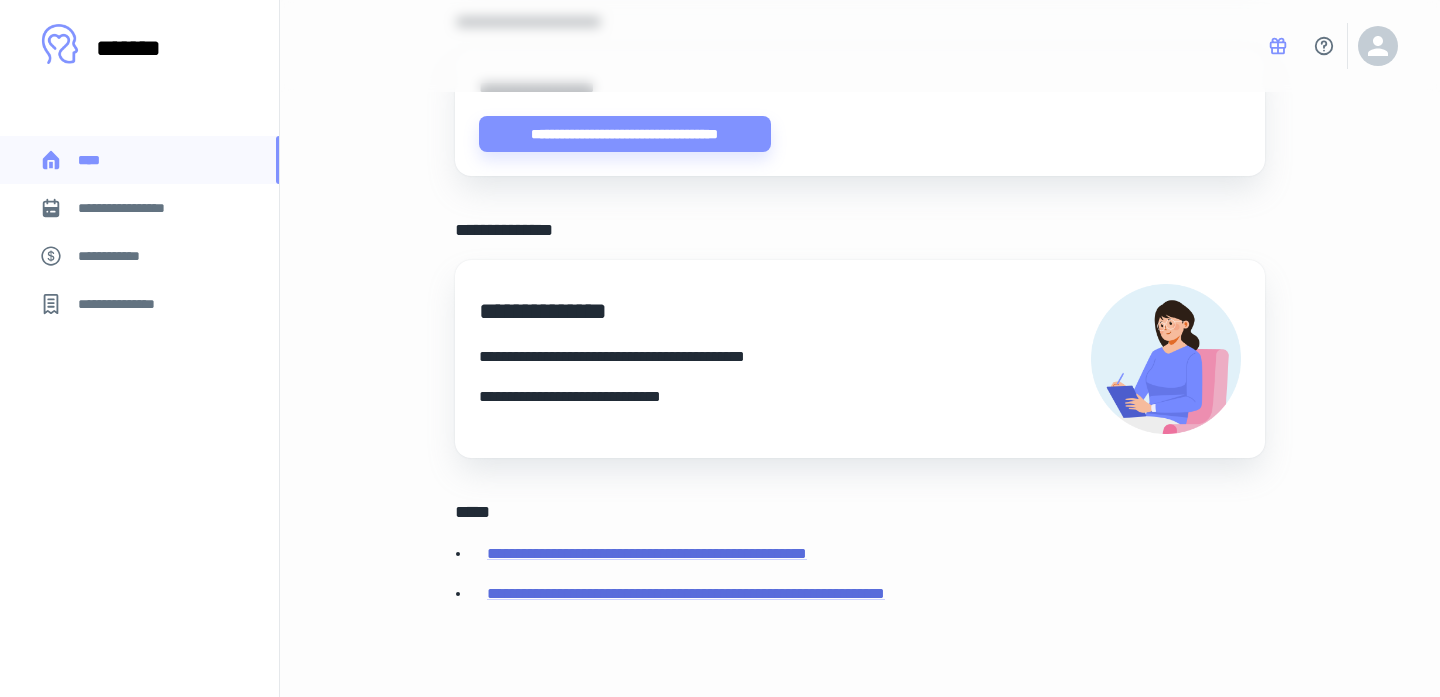 scroll, scrollTop: 740, scrollLeft: 0, axis: vertical 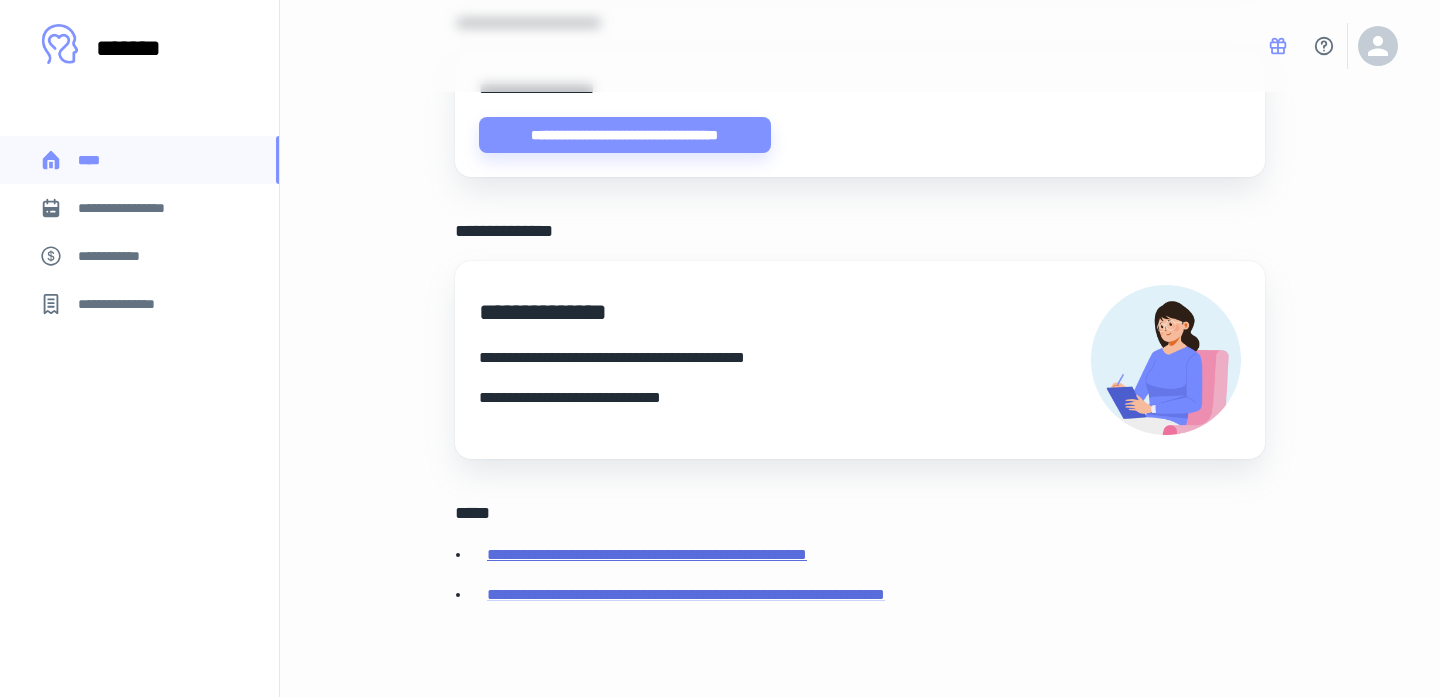 click on "**********" at bounding box center [647, 554] 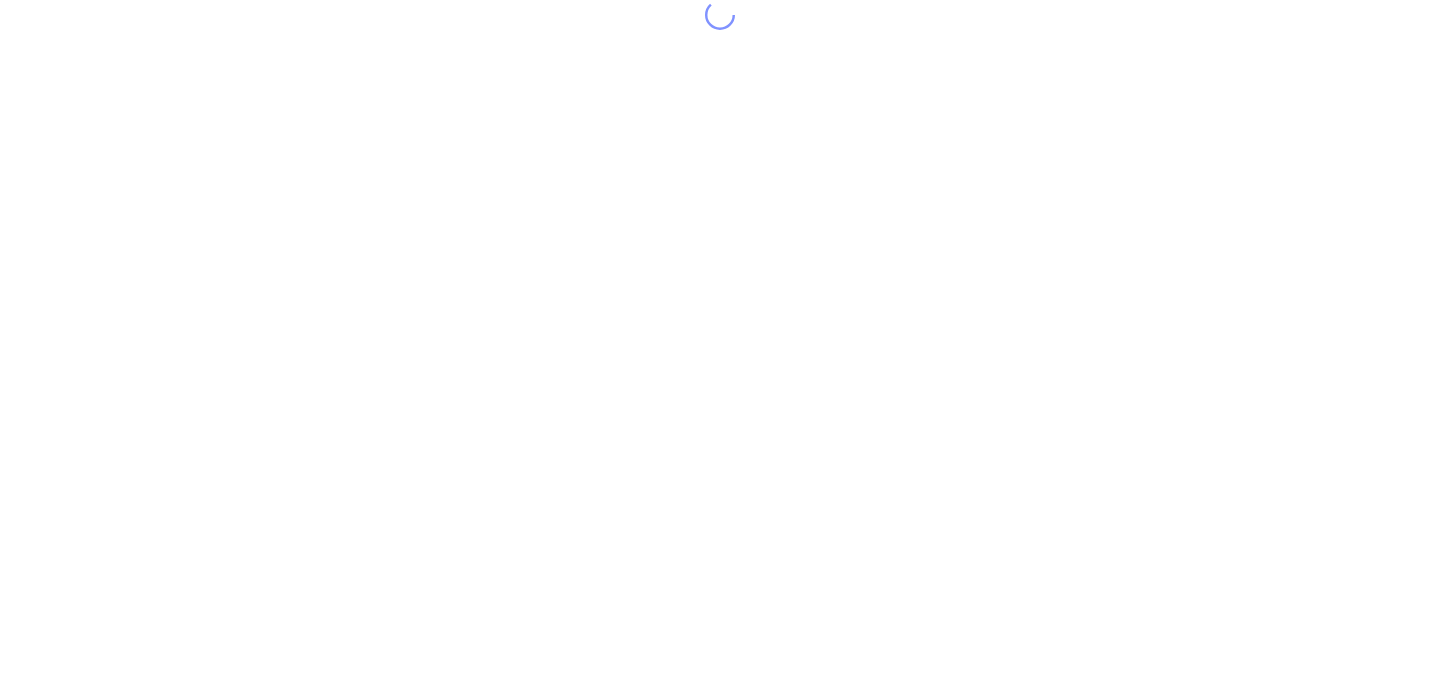 scroll, scrollTop: 40, scrollLeft: 0, axis: vertical 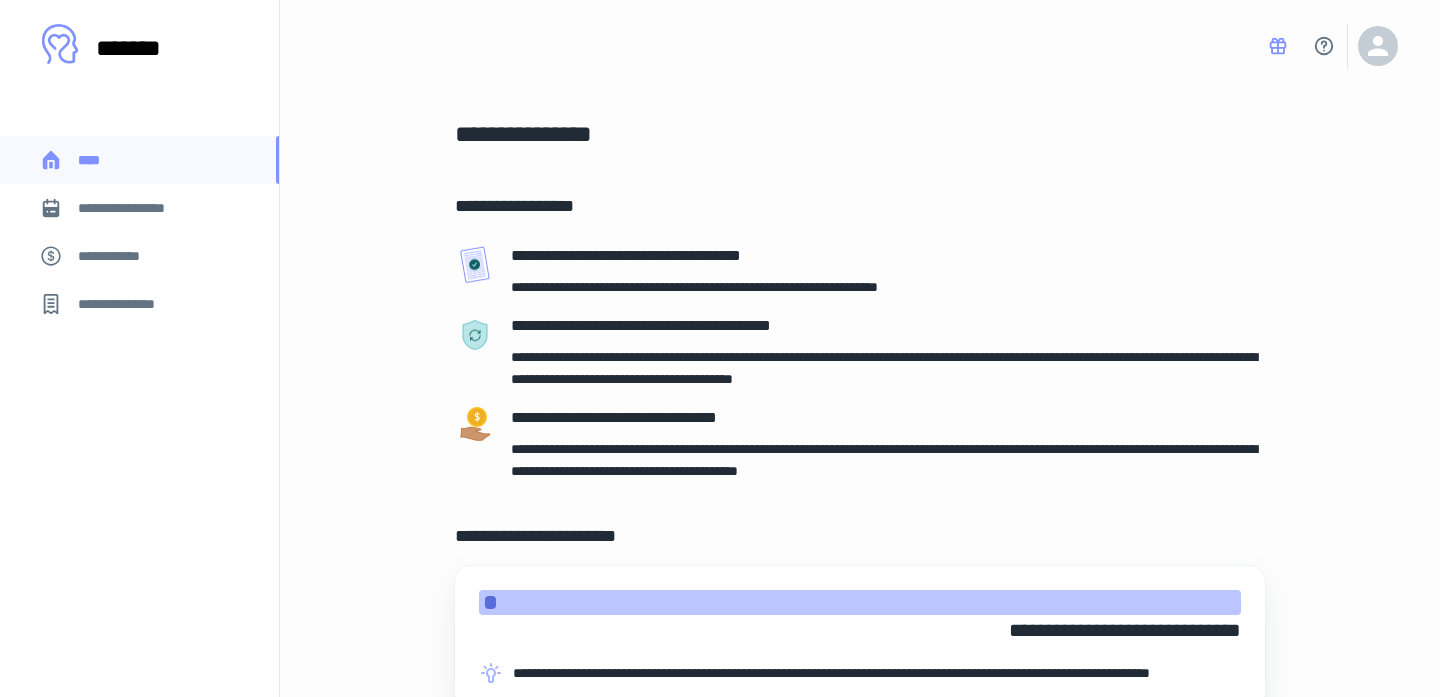 click on "**********" at bounding box center [139, 304] 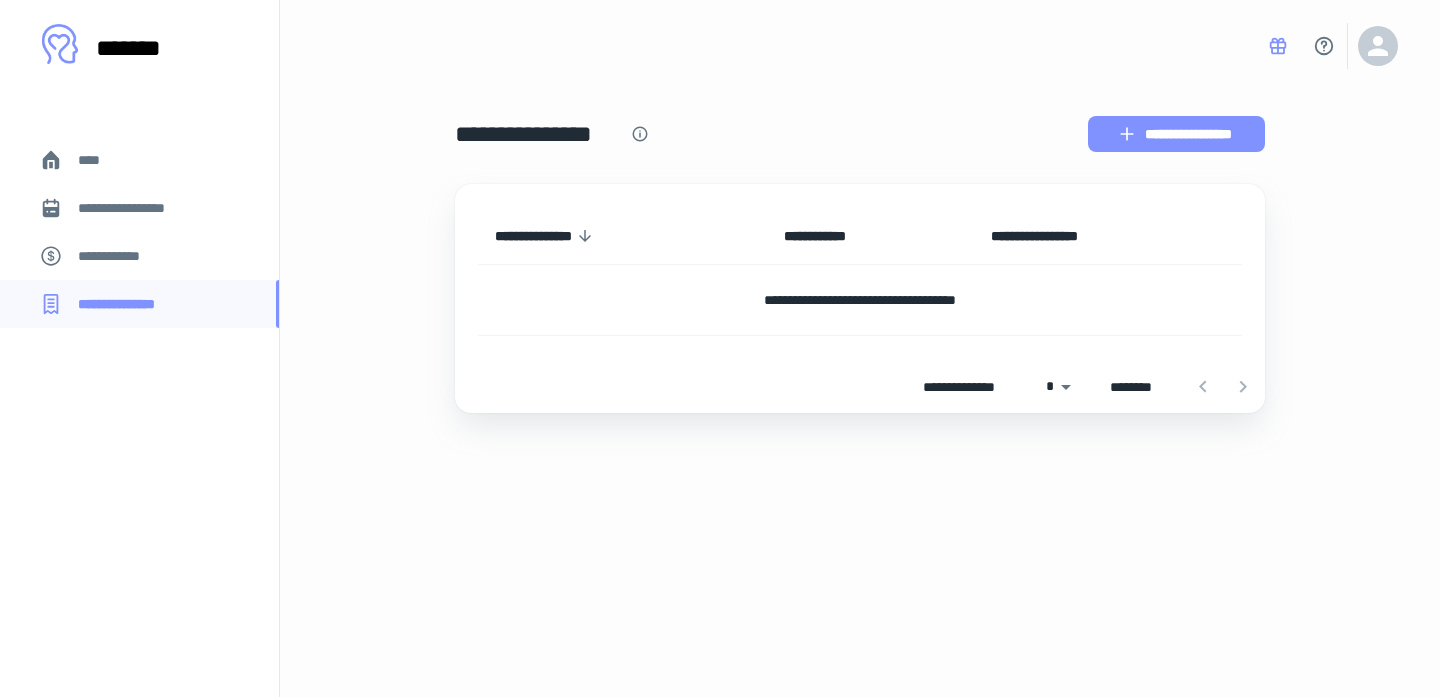 click on "**********" at bounding box center [1176, 134] 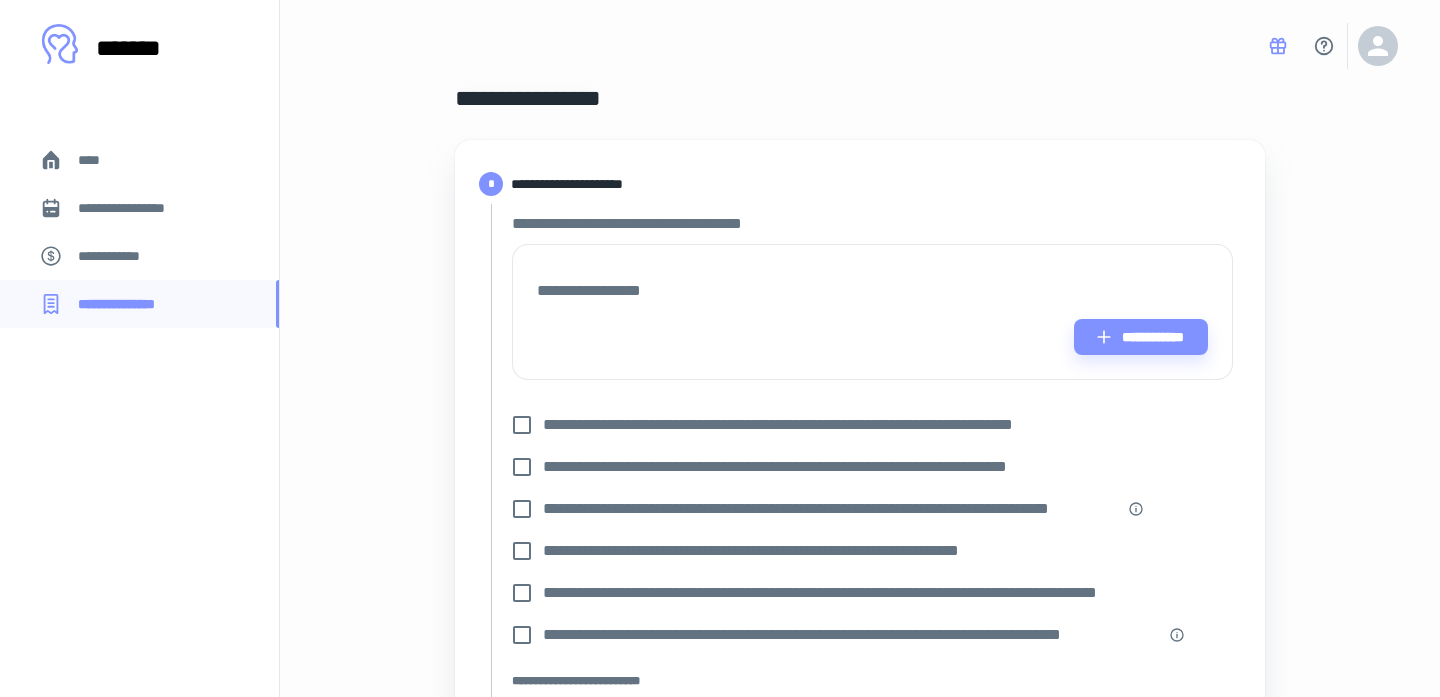 scroll, scrollTop: 0, scrollLeft: 0, axis: both 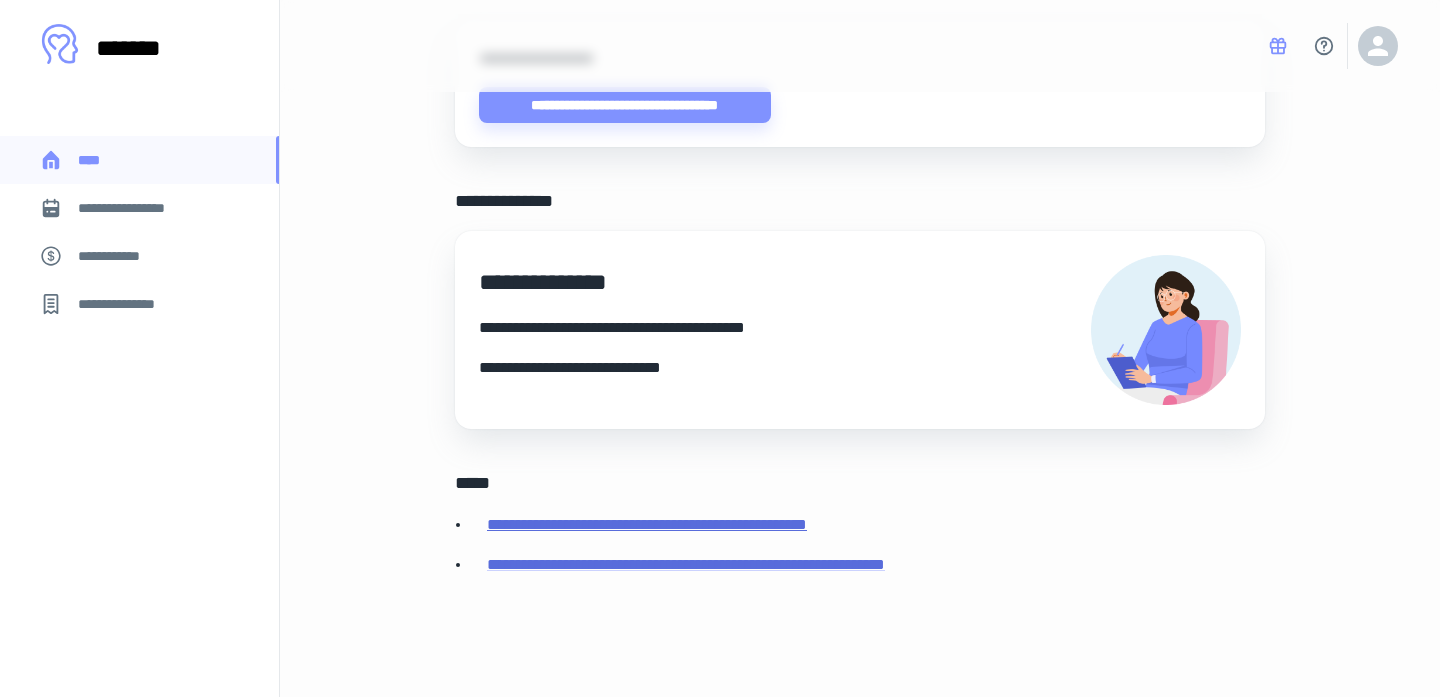 click on "**********" at bounding box center [647, 524] 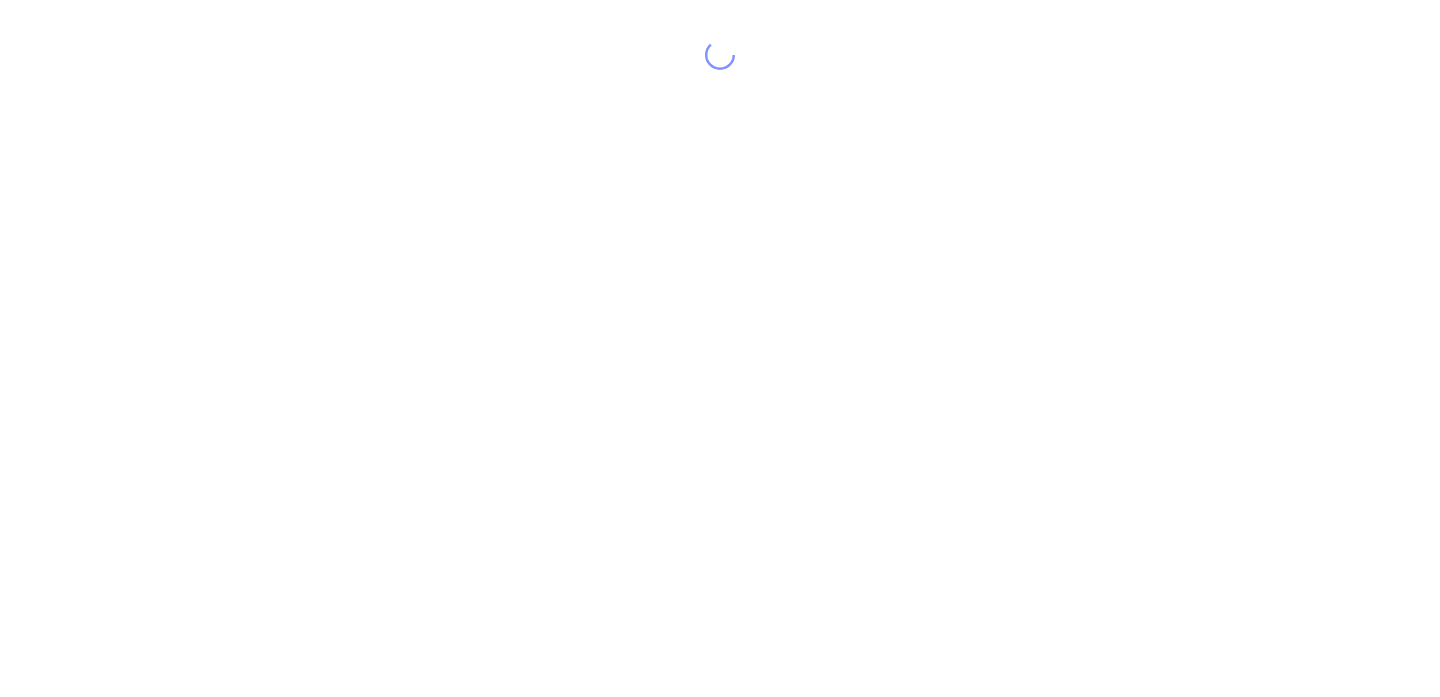 scroll, scrollTop: 40, scrollLeft: 0, axis: vertical 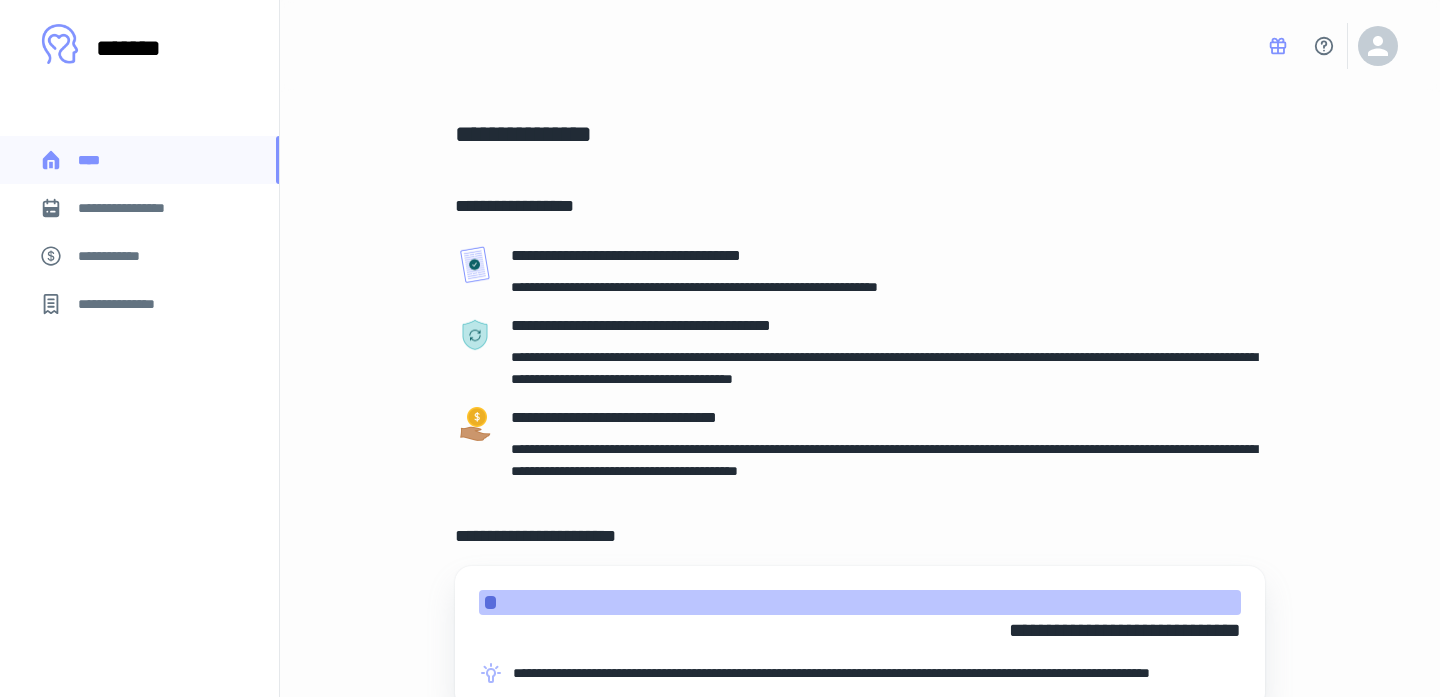 click on "**********" at bounding box center [127, 304] 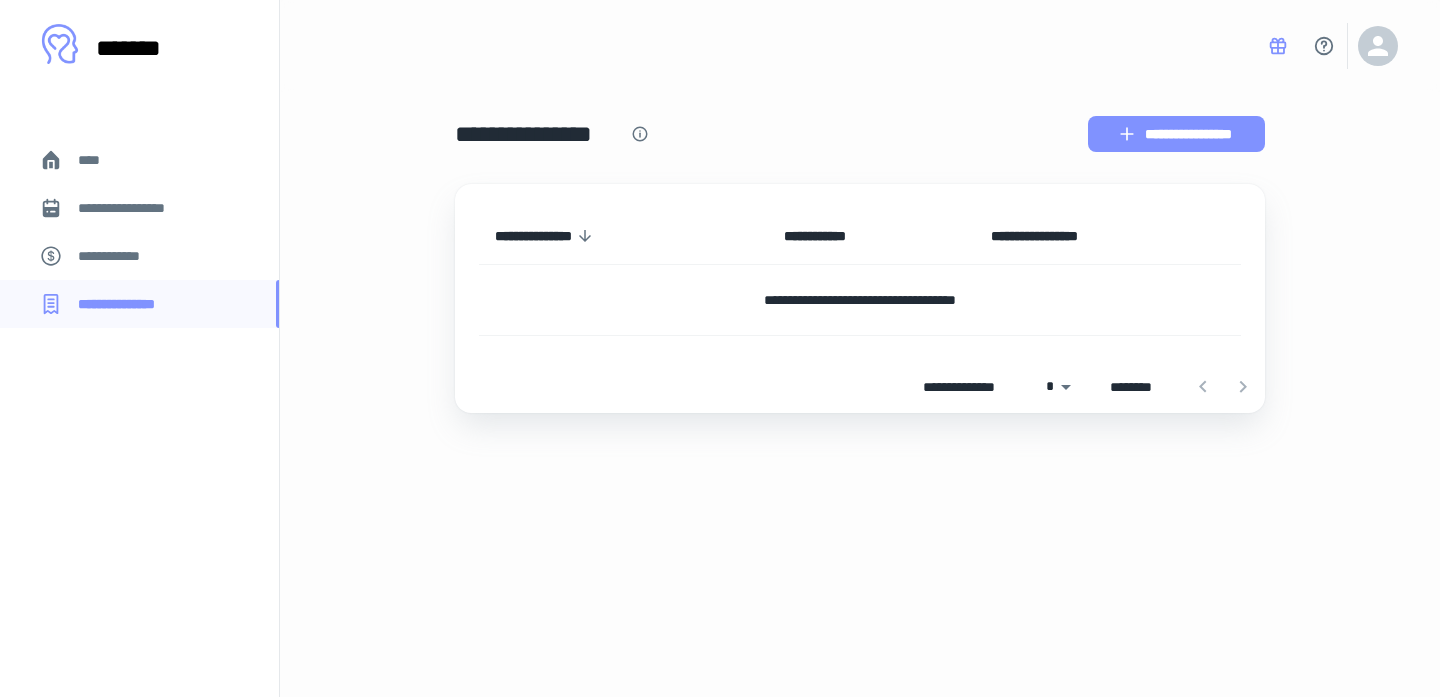 click on "**********" at bounding box center (1176, 134) 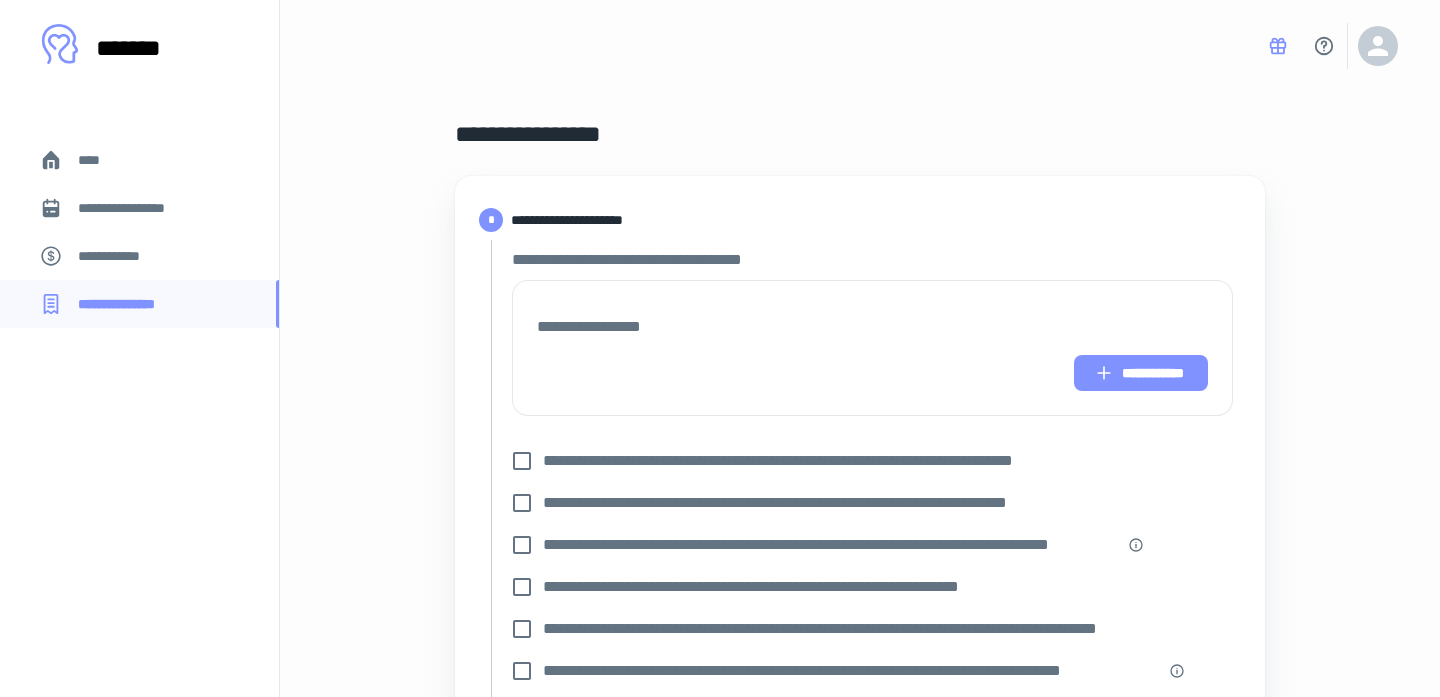 click on "**********" at bounding box center [1141, 373] 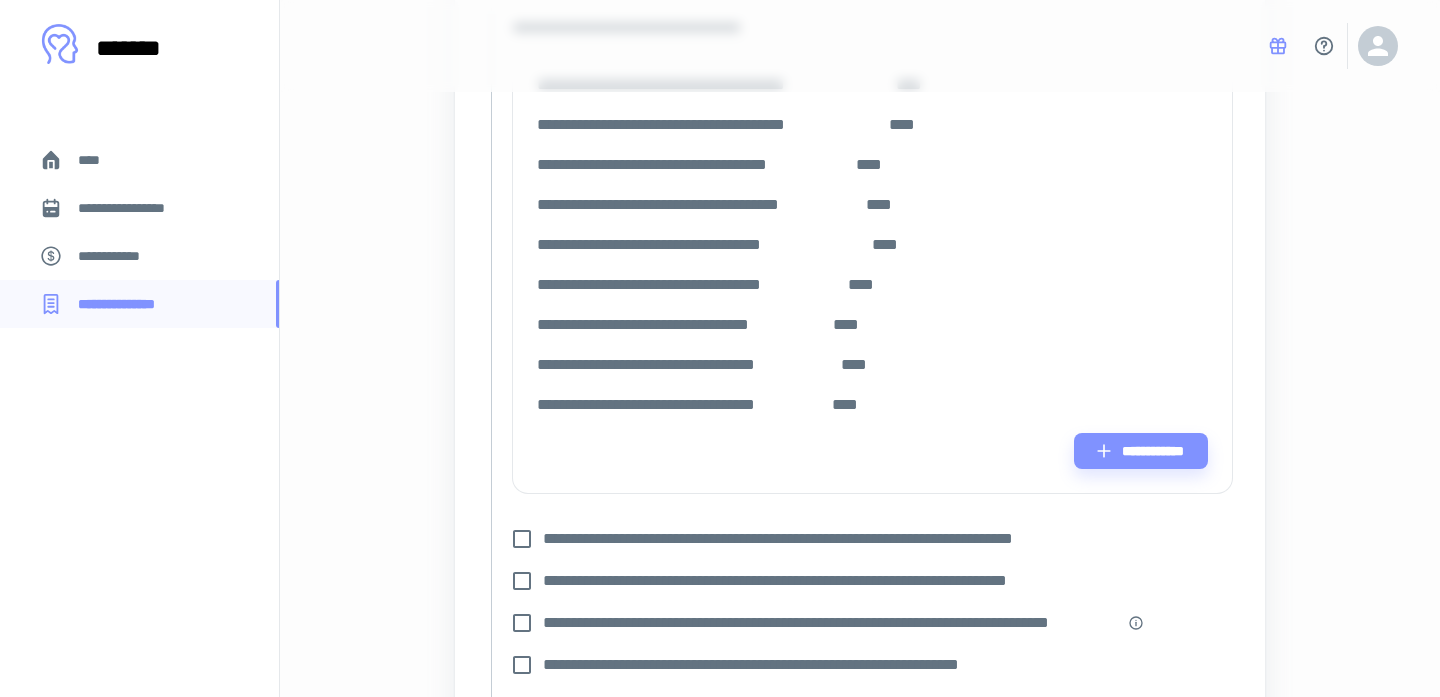 scroll, scrollTop: 379, scrollLeft: 0, axis: vertical 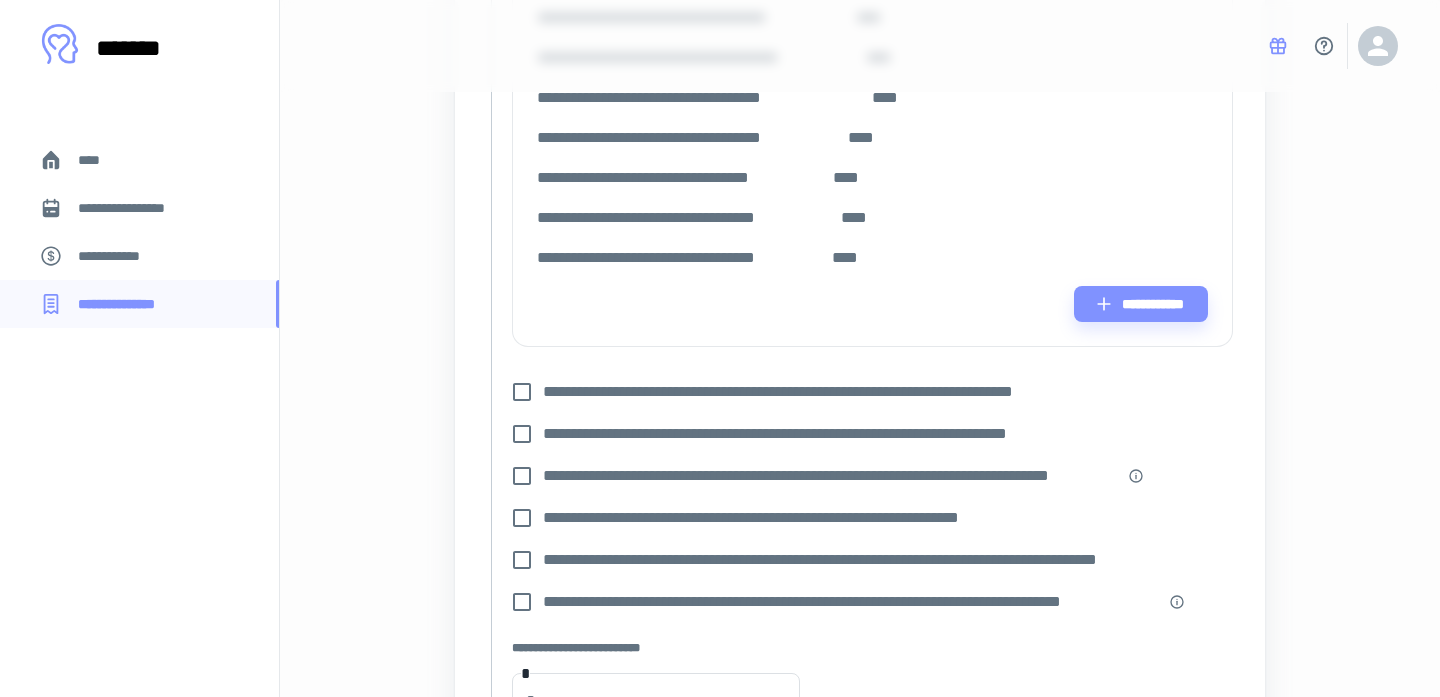 click on "**********" at bounding box center [822, 392] 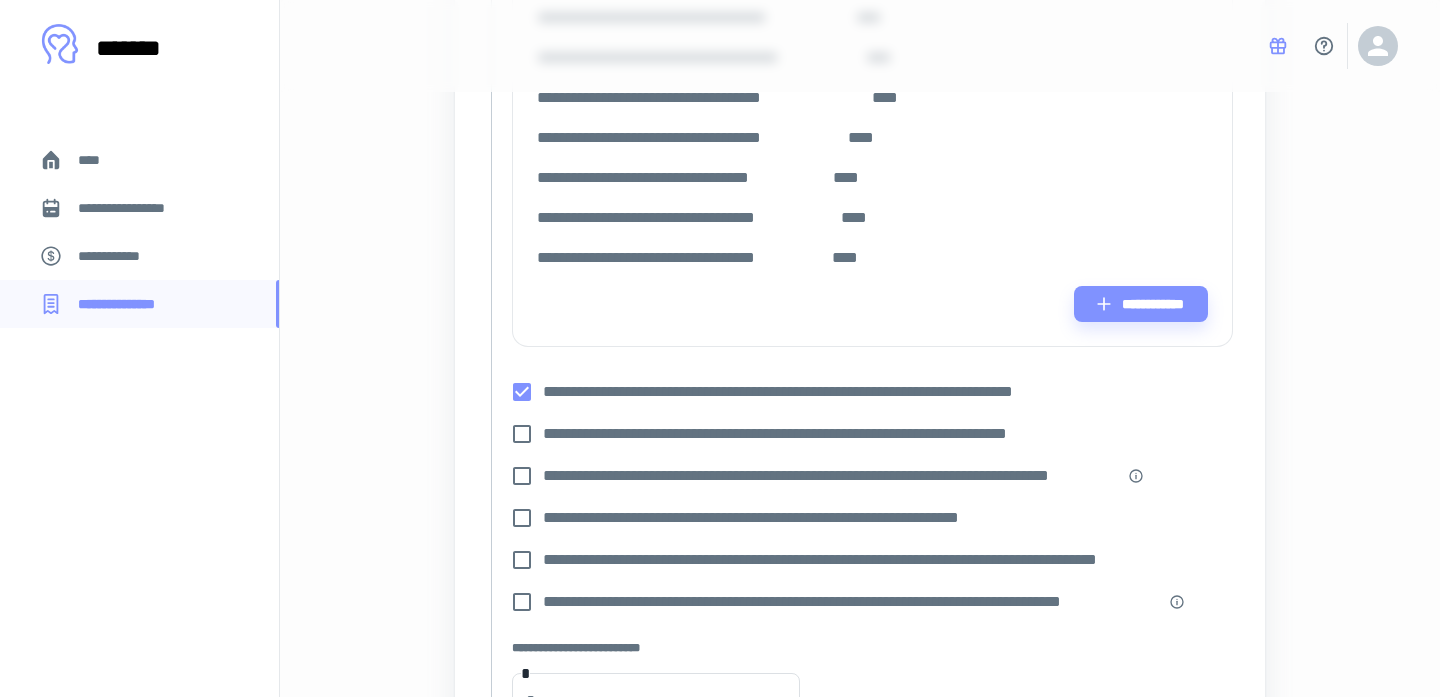 click on "**********" at bounding box center (817, 434) 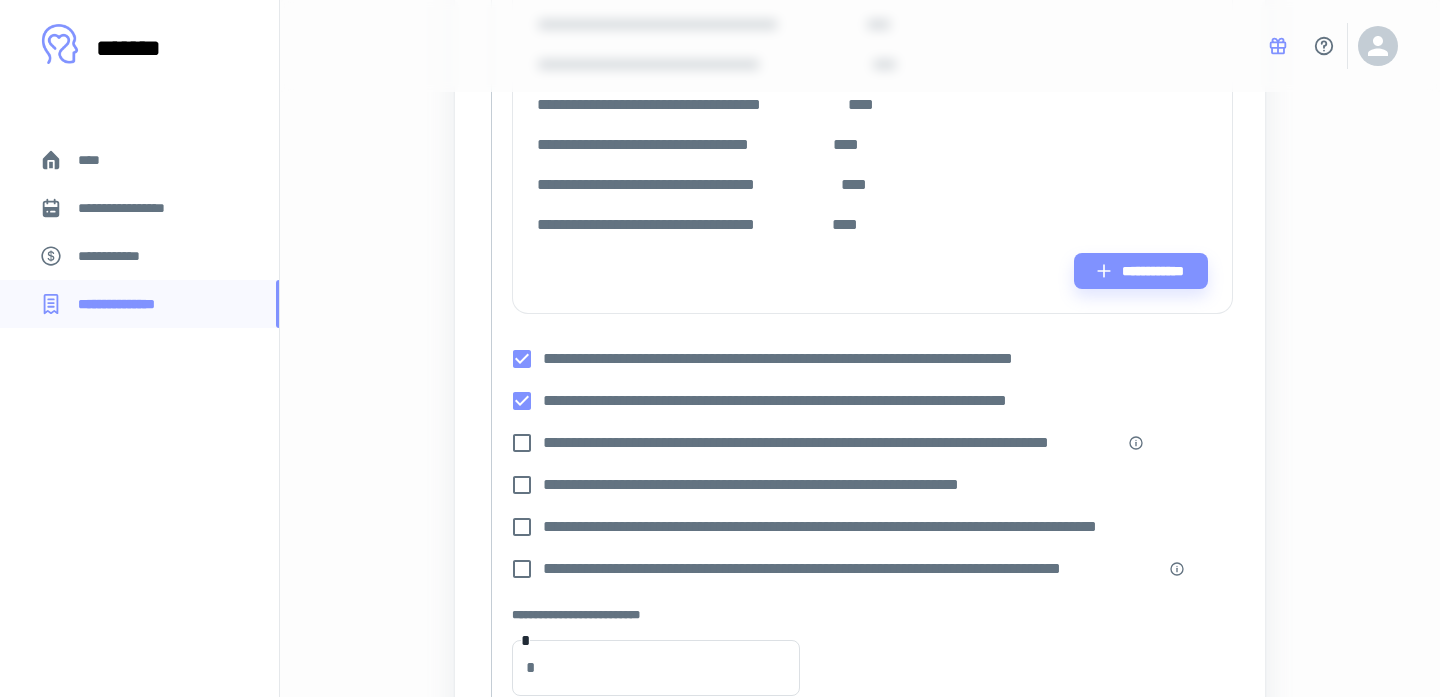 scroll, scrollTop: 446, scrollLeft: 0, axis: vertical 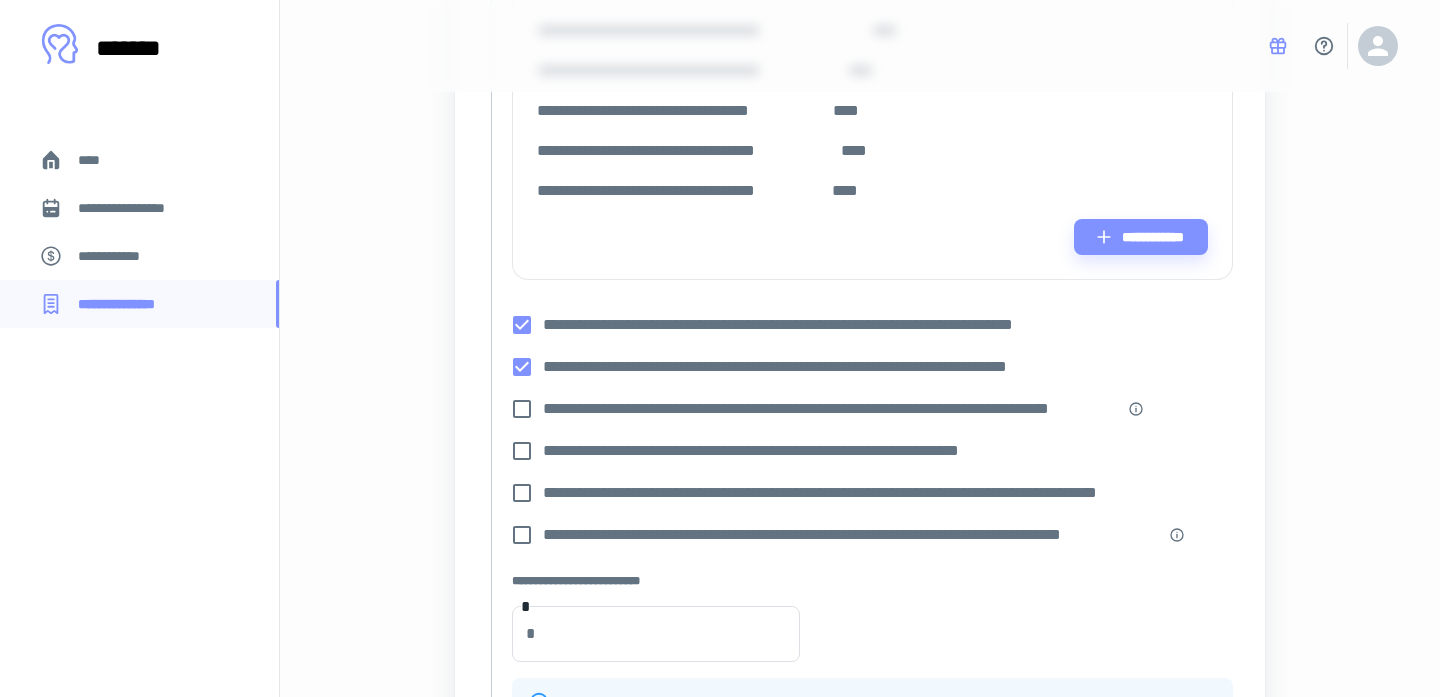 click on "**********" at bounding box center (831, 409) 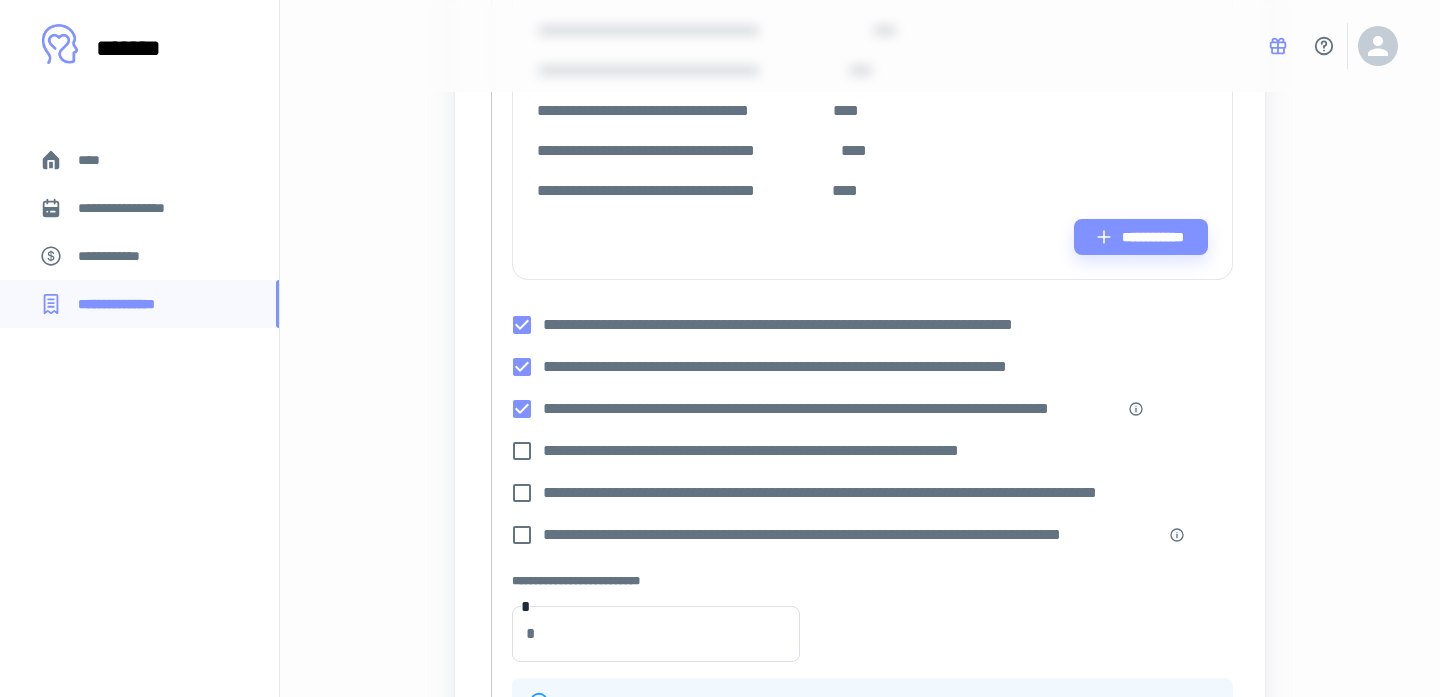 click on "**********" at bounding box center [775, 451] 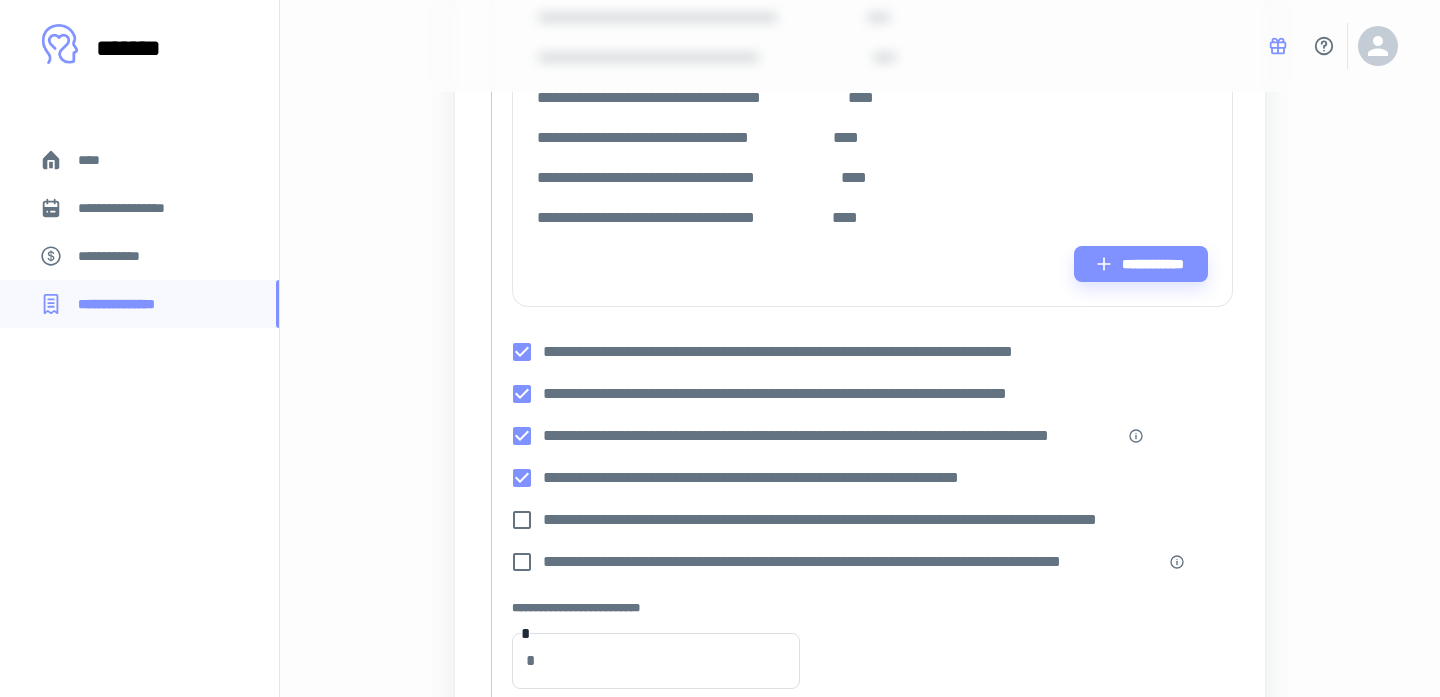 scroll, scrollTop: 418, scrollLeft: 0, axis: vertical 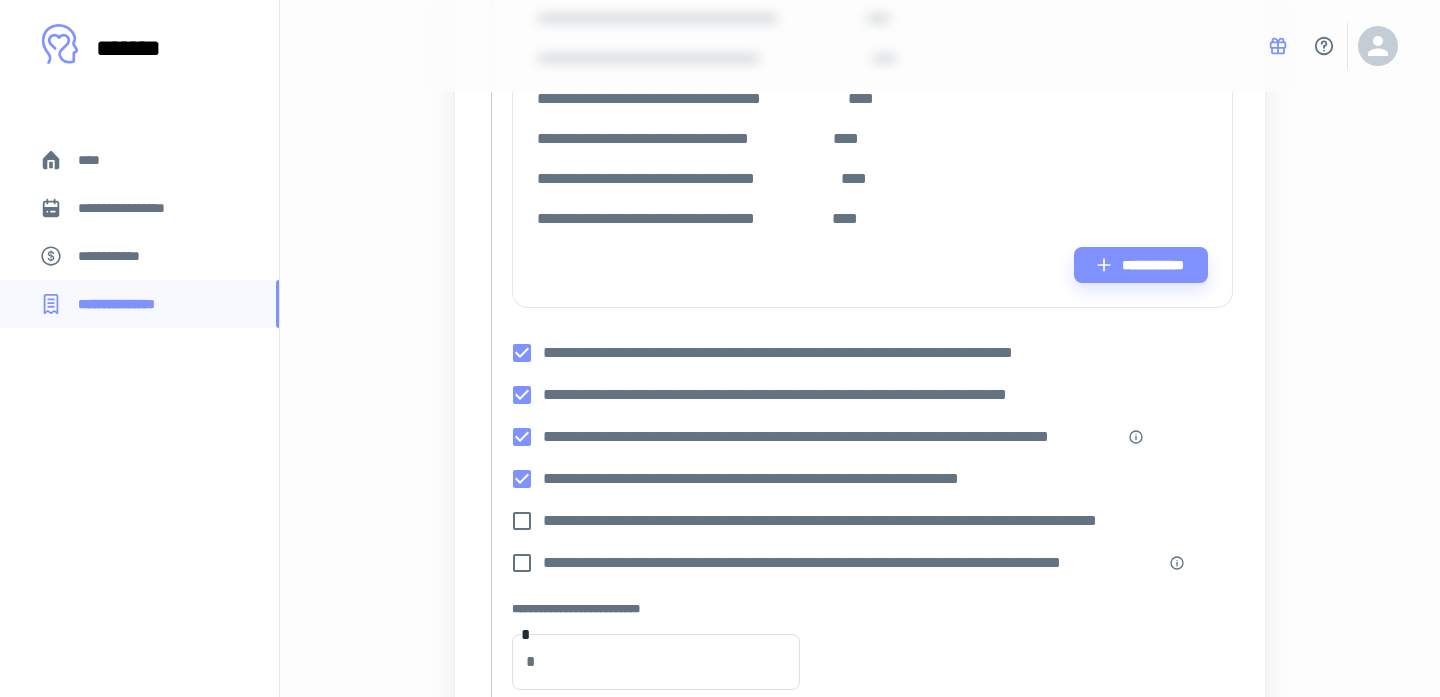 click on "**********" at bounding box center [868, 521] 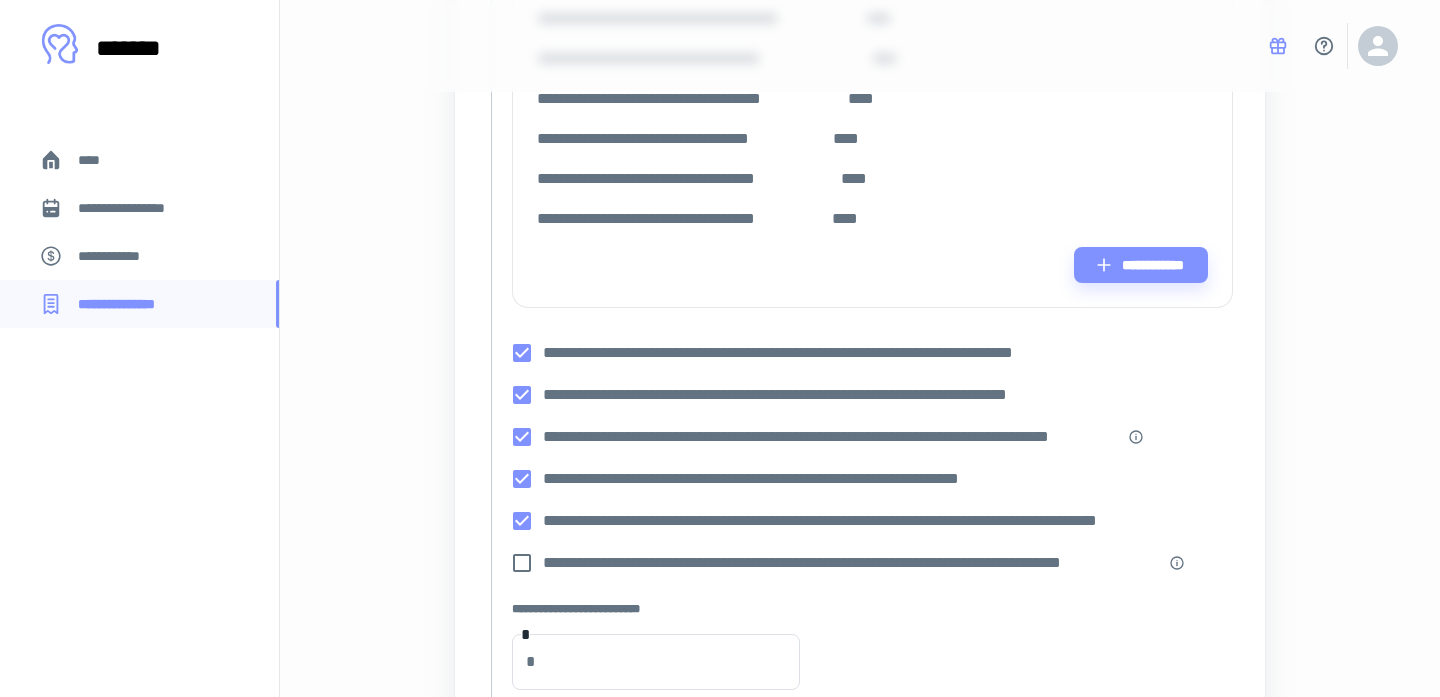 click on "**********" at bounding box center (852, 563) 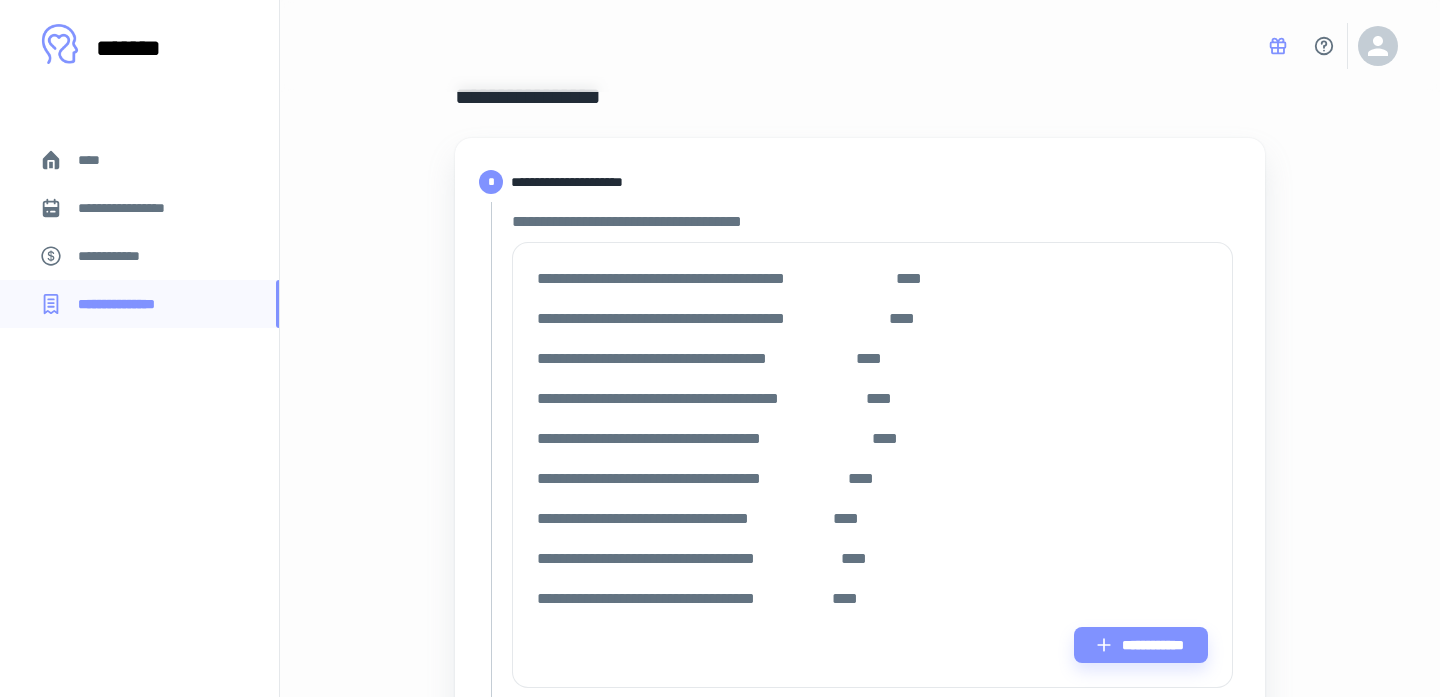 scroll, scrollTop: 37, scrollLeft: 0, axis: vertical 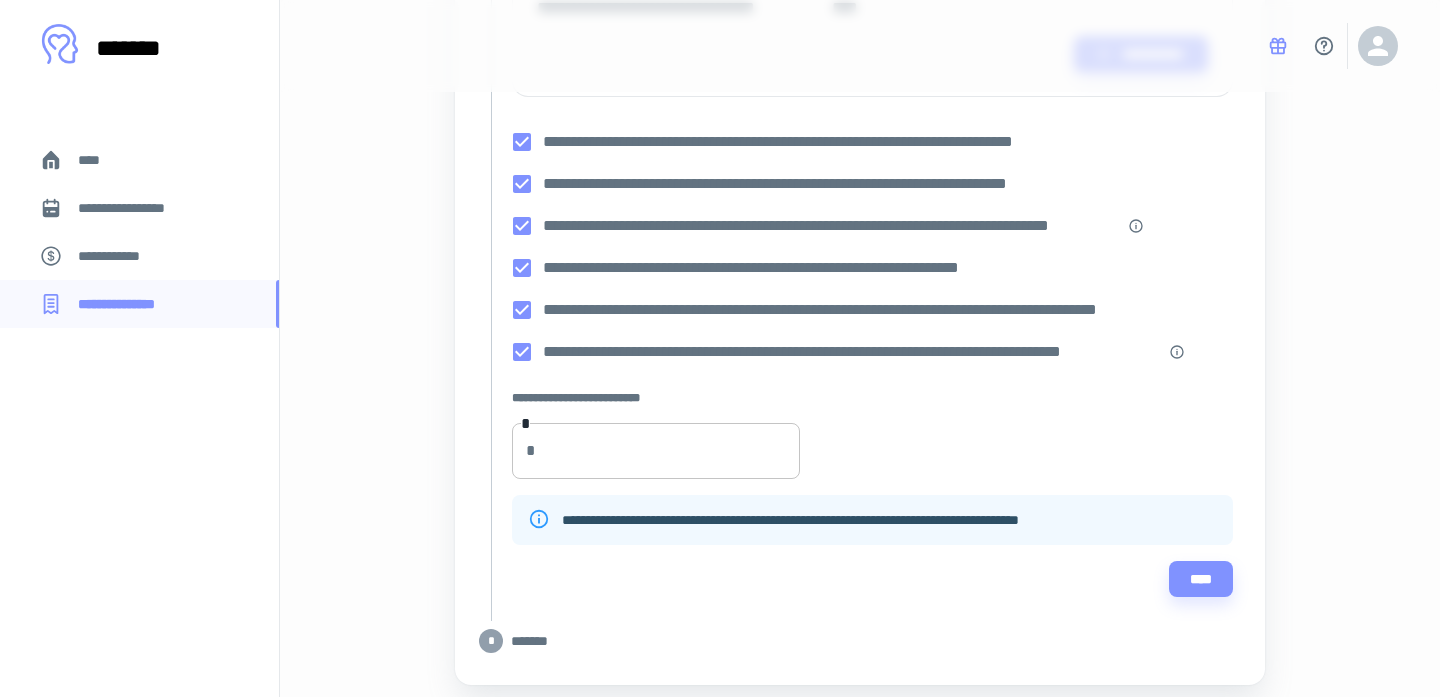click on "*" at bounding box center (673, 451) 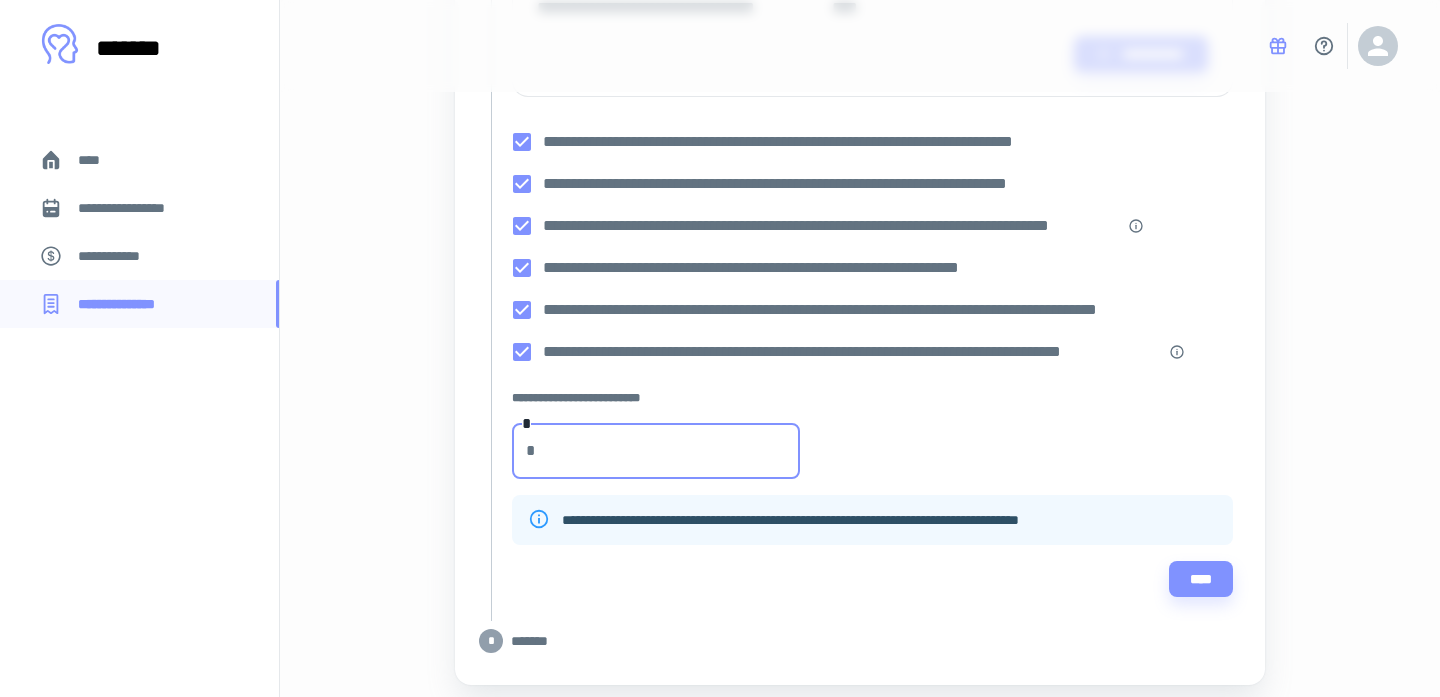 type on "****" 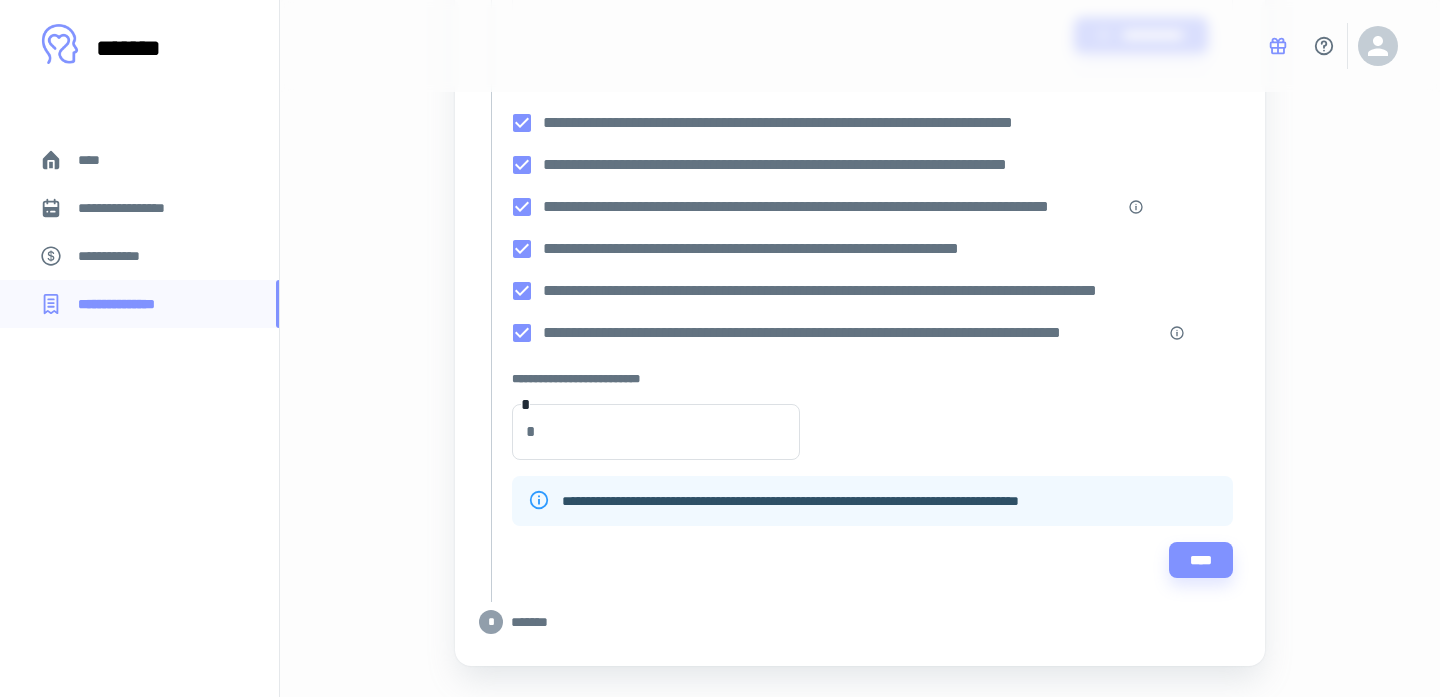 scroll, scrollTop: 697, scrollLeft: 0, axis: vertical 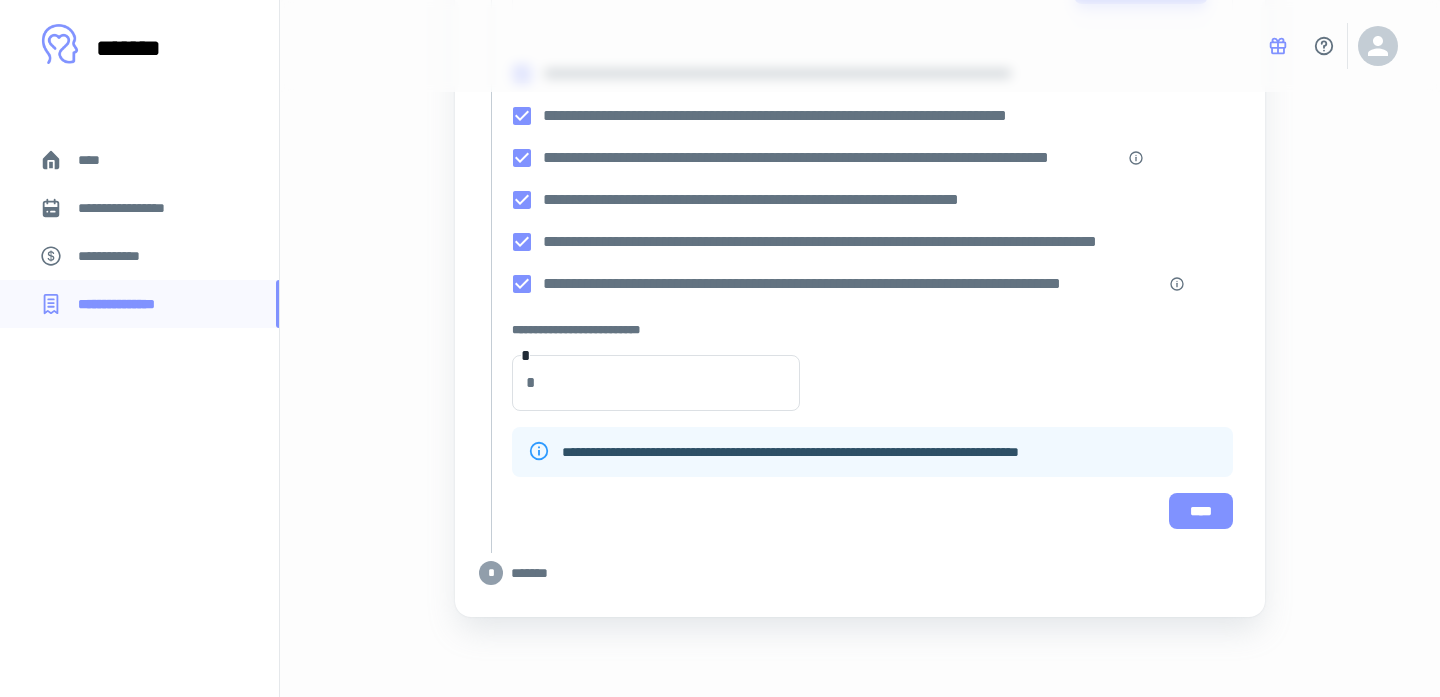 click on "****" at bounding box center [1201, 511] 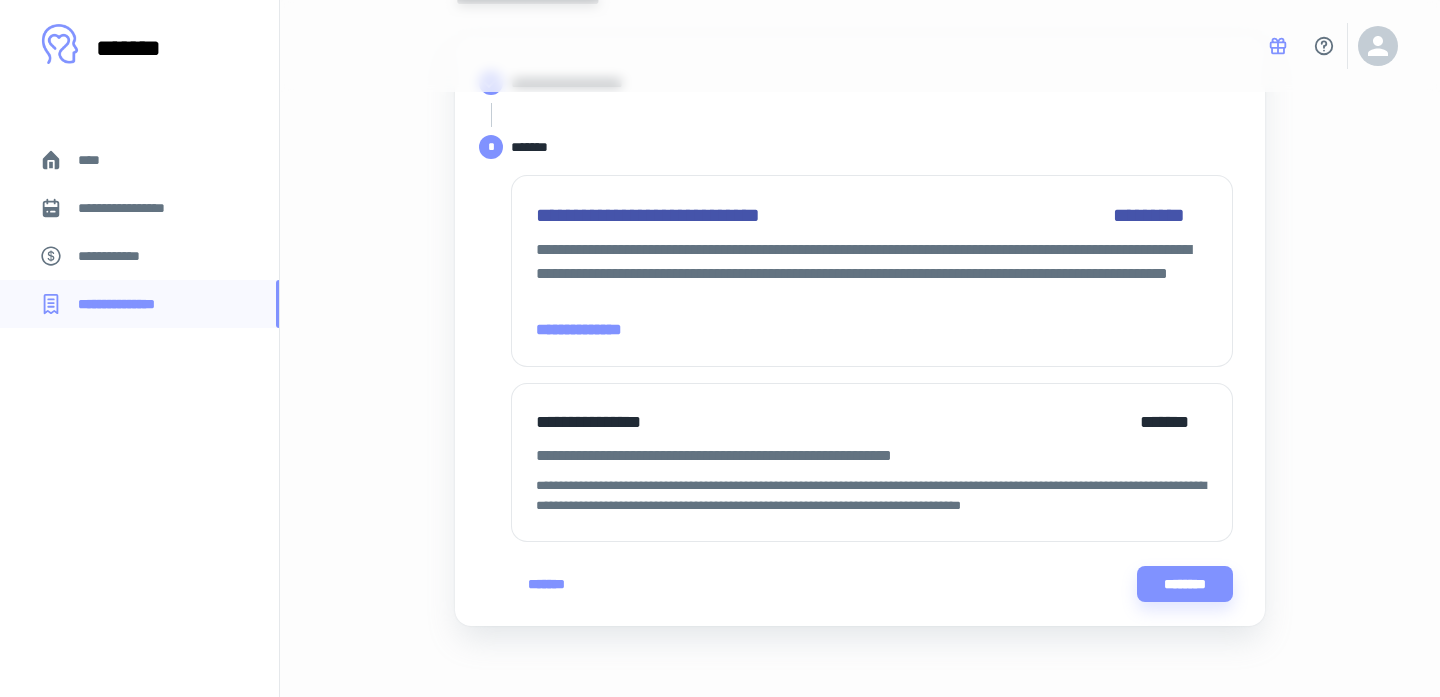 scroll, scrollTop: 146, scrollLeft: 0, axis: vertical 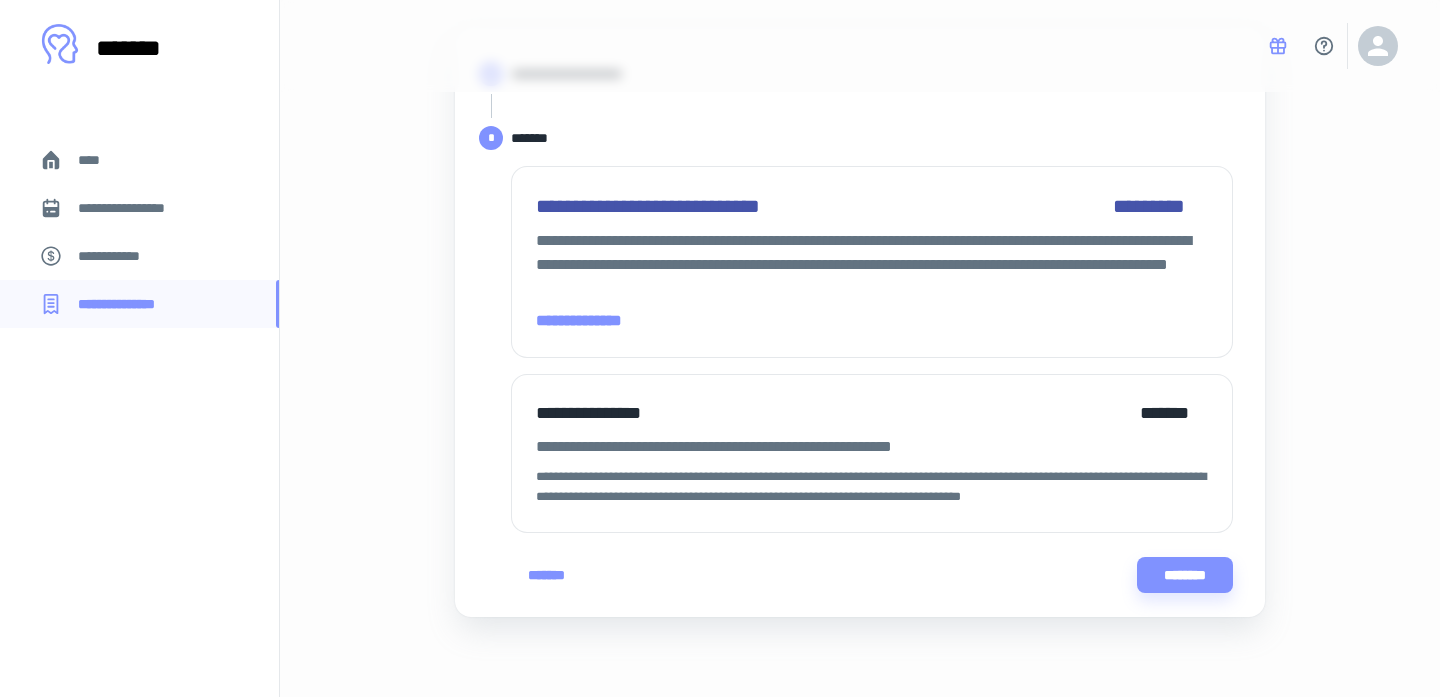 click on "**********" at bounding box center [872, 321] 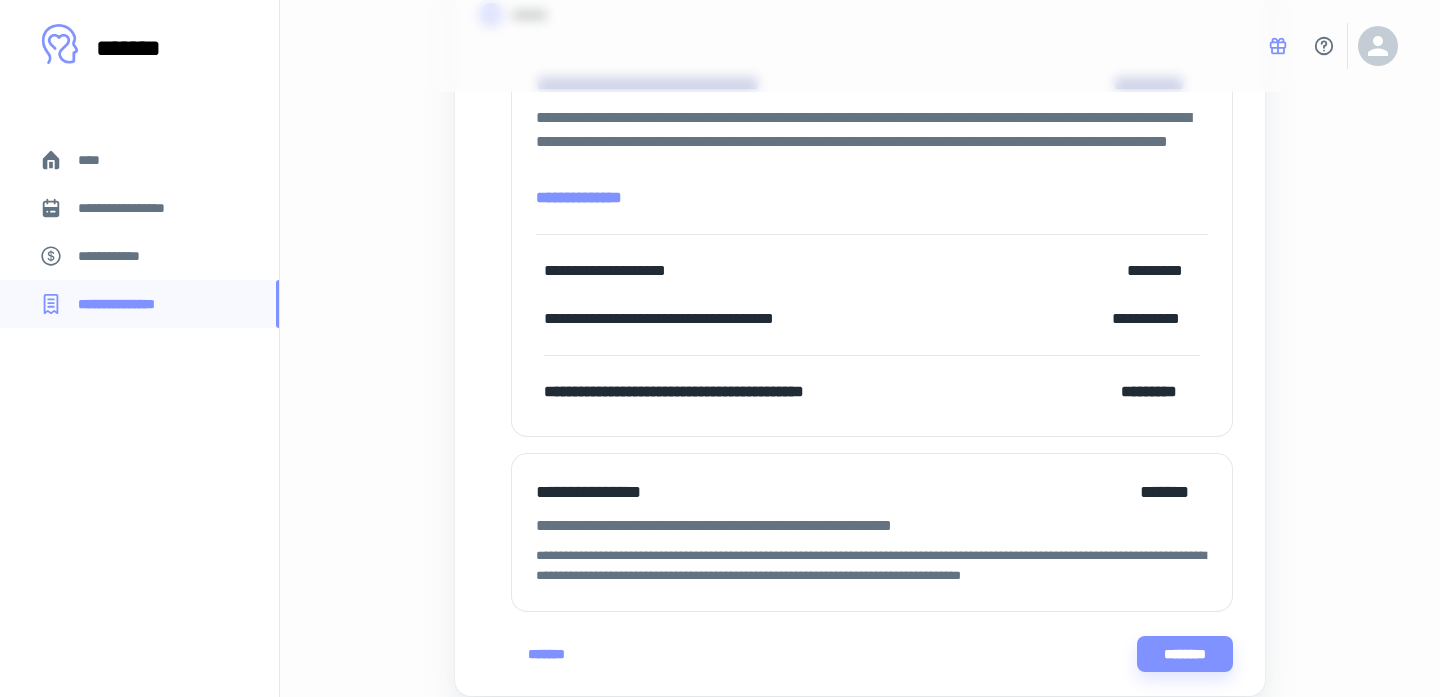 scroll, scrollTop: 348, scrollLeft: 0, axis: vertical 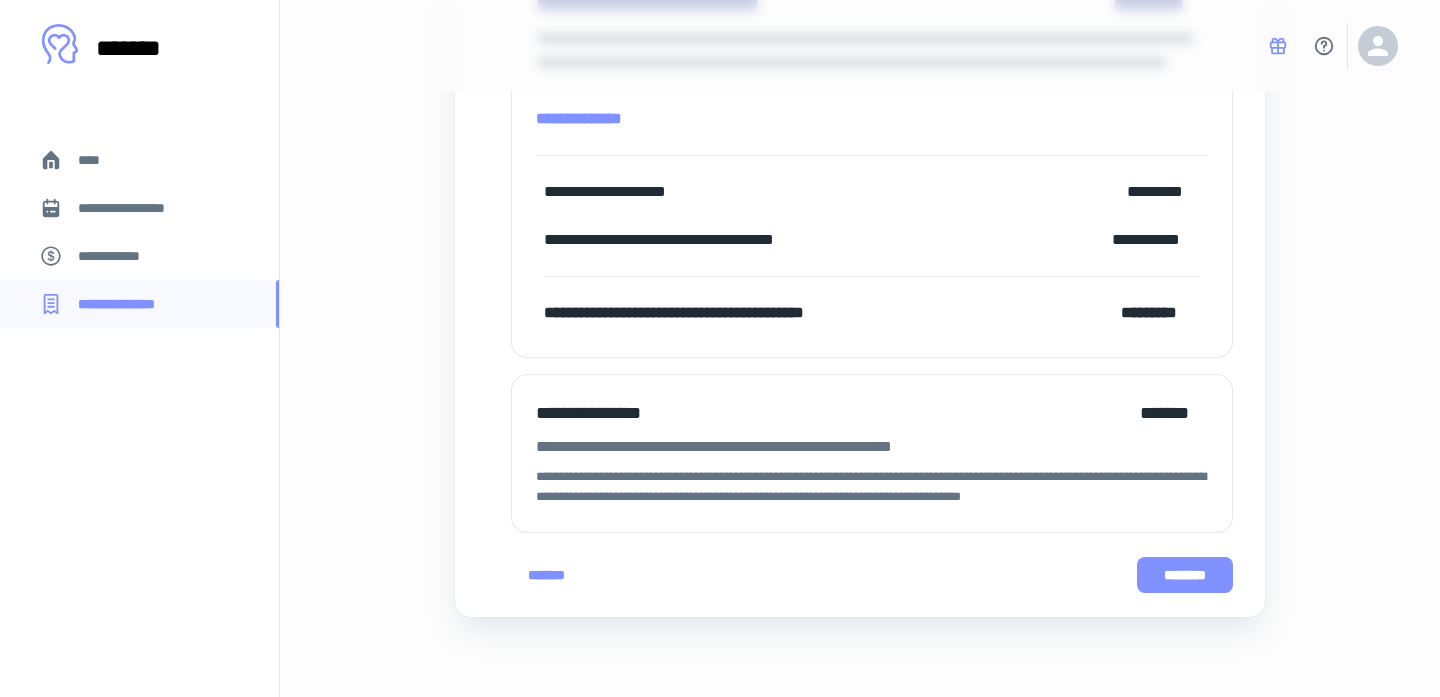 click on "********" at bounding box center (1185, 575) 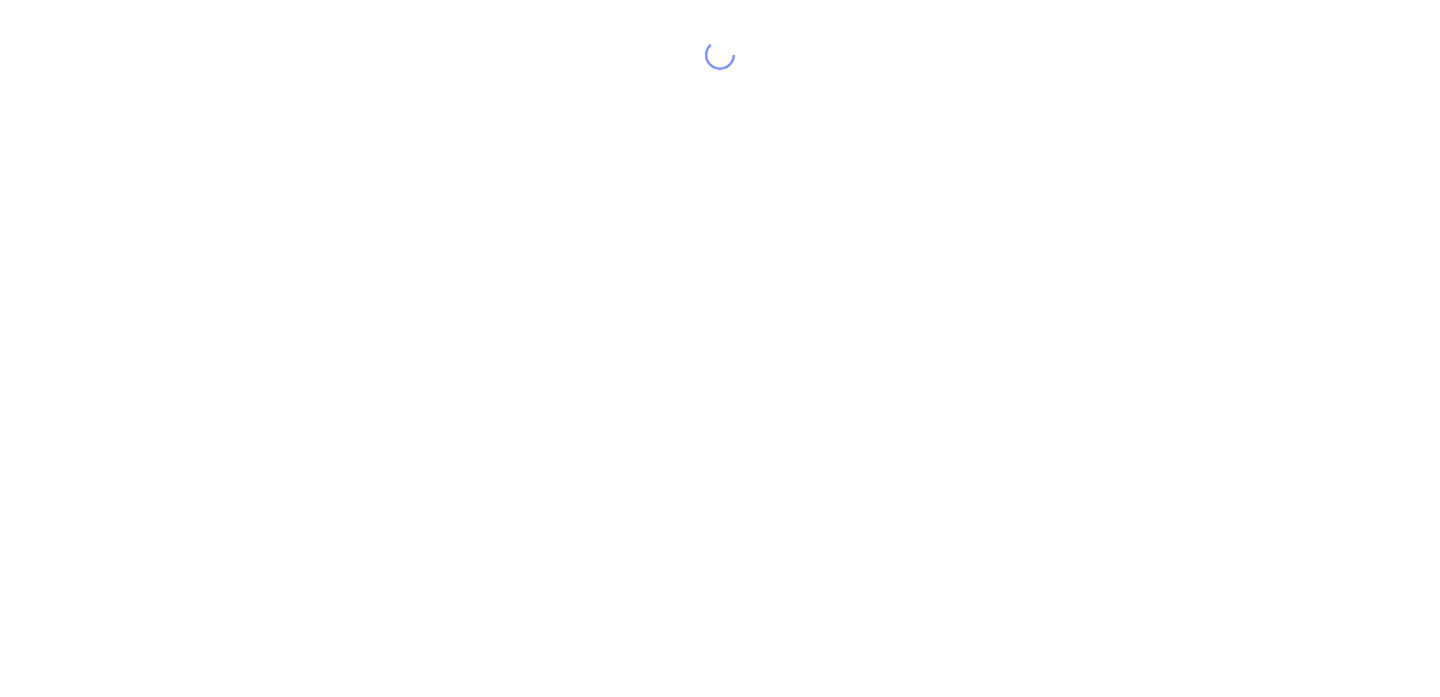 scroll, scrollTop: 0, scrollLeft: 0, axis: both 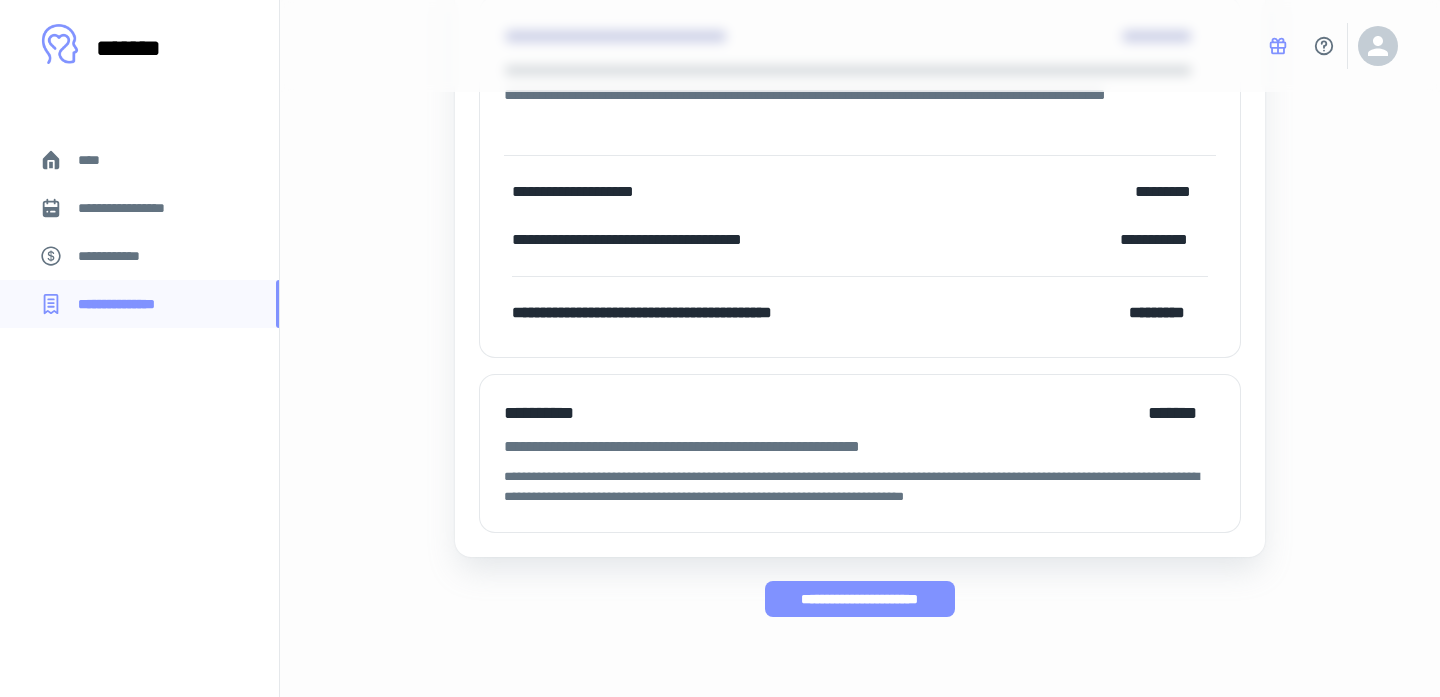 click on "**********" at bounding box center [859, 599] 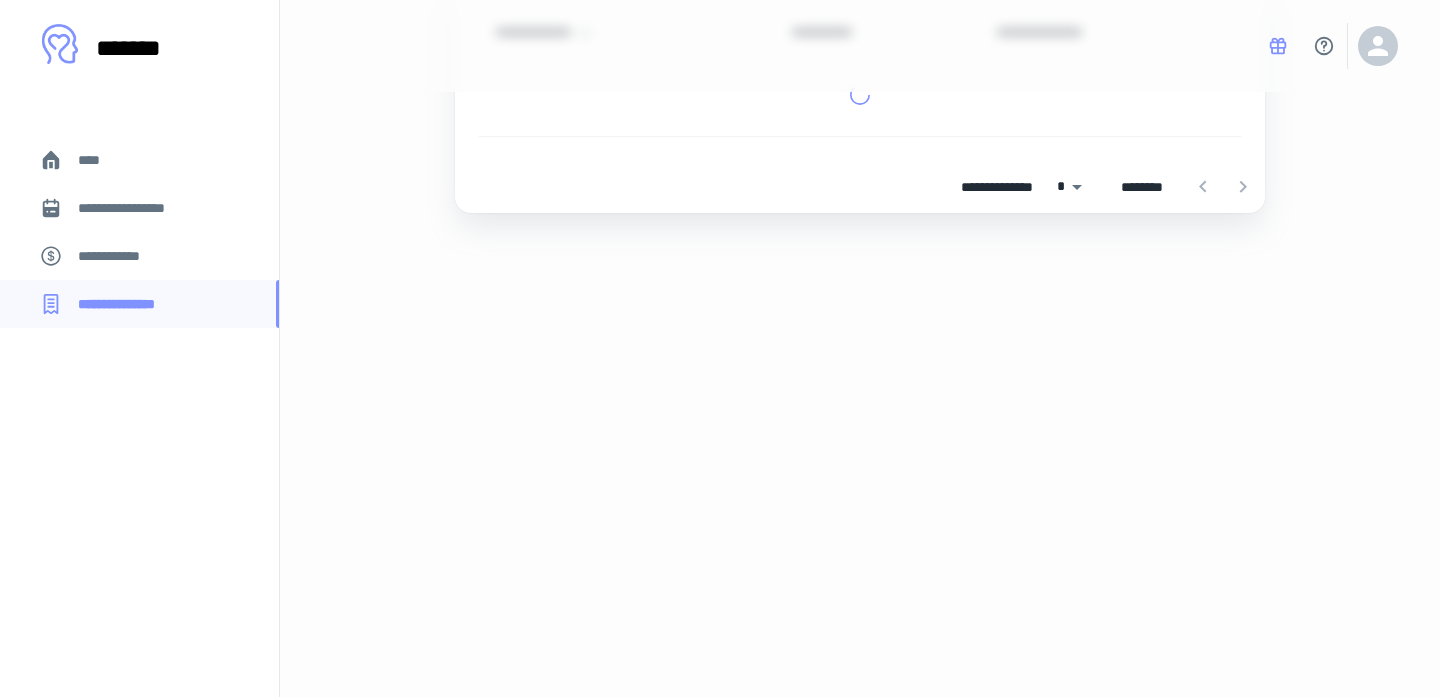 scroll, scrollTop: 0, scrollLeft: 0, axis: both 